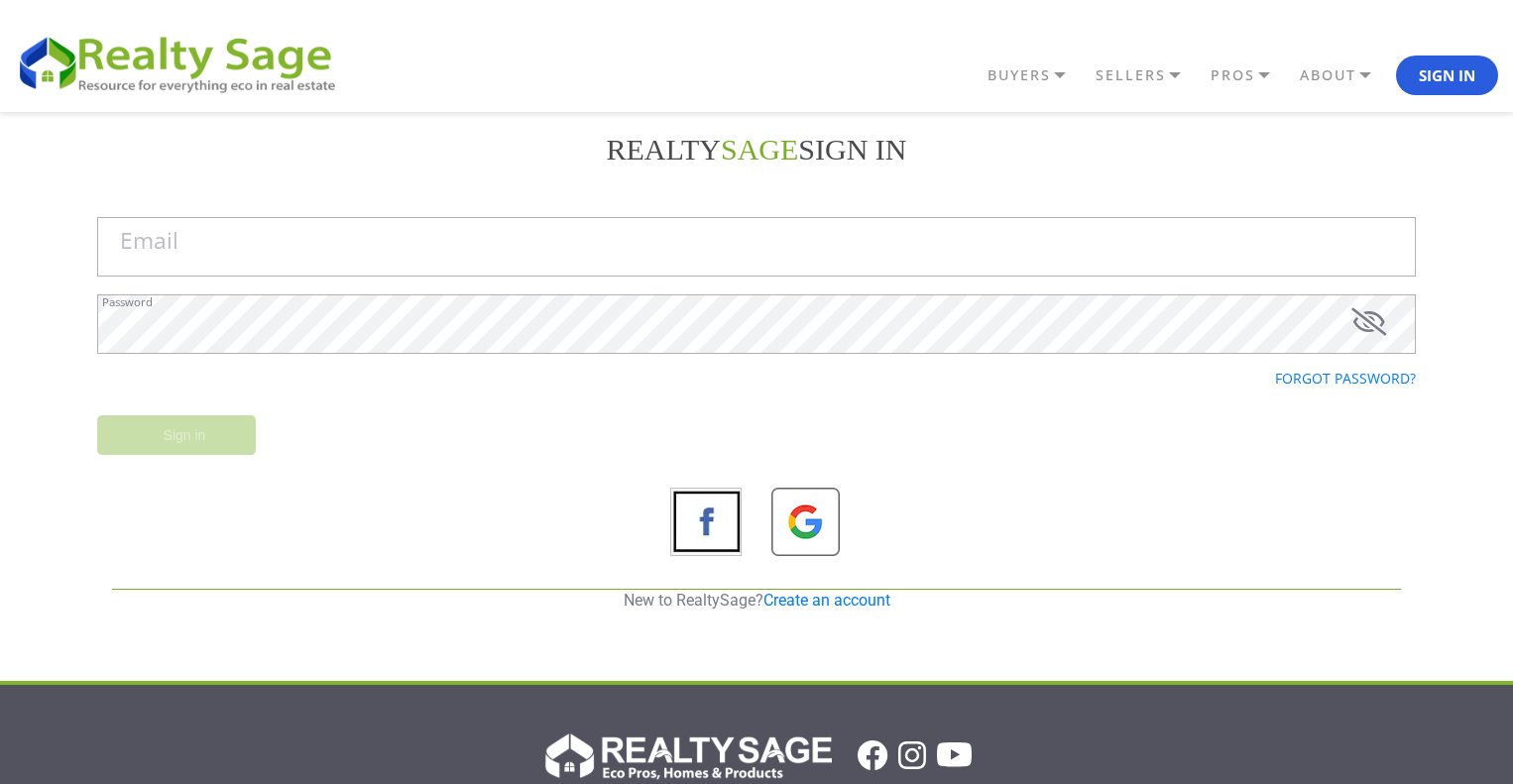 scroll, scrollTop: 0, scrollLeft: 0, axis: both 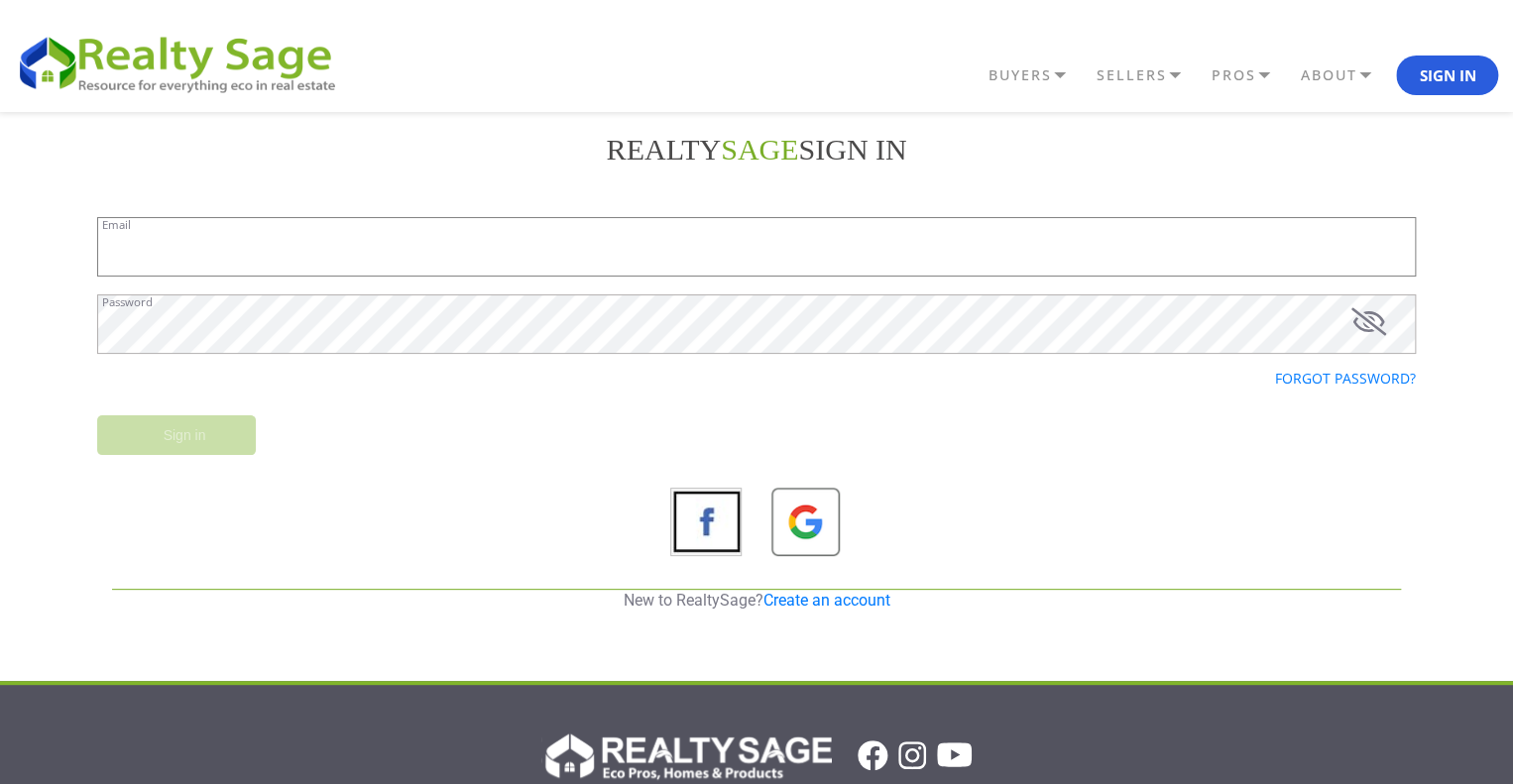 click on "Email" at bounding box center (756, 247) 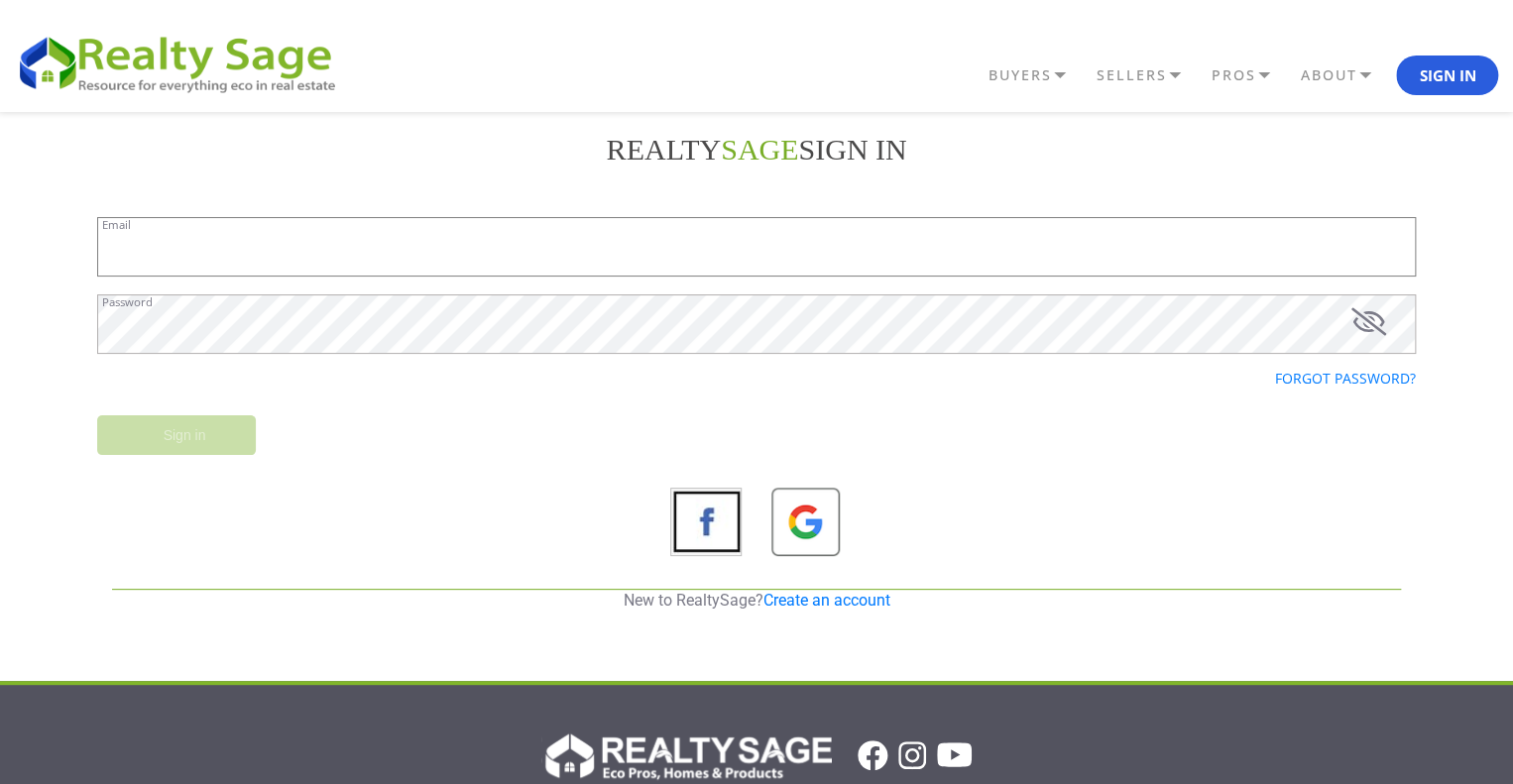 paste on "victoria@nevadatrust.com" 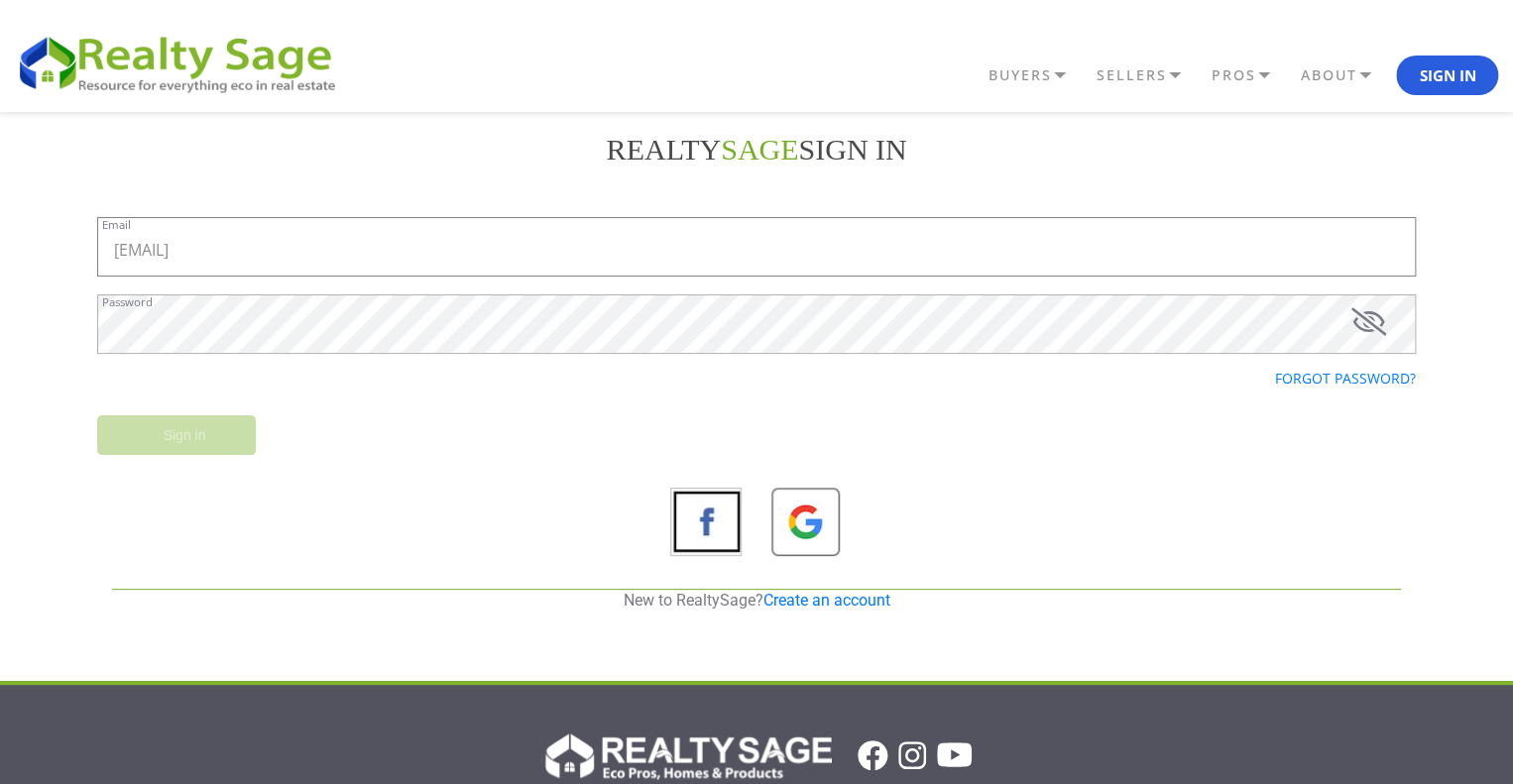 type on "victoria@nevadatrust.com" 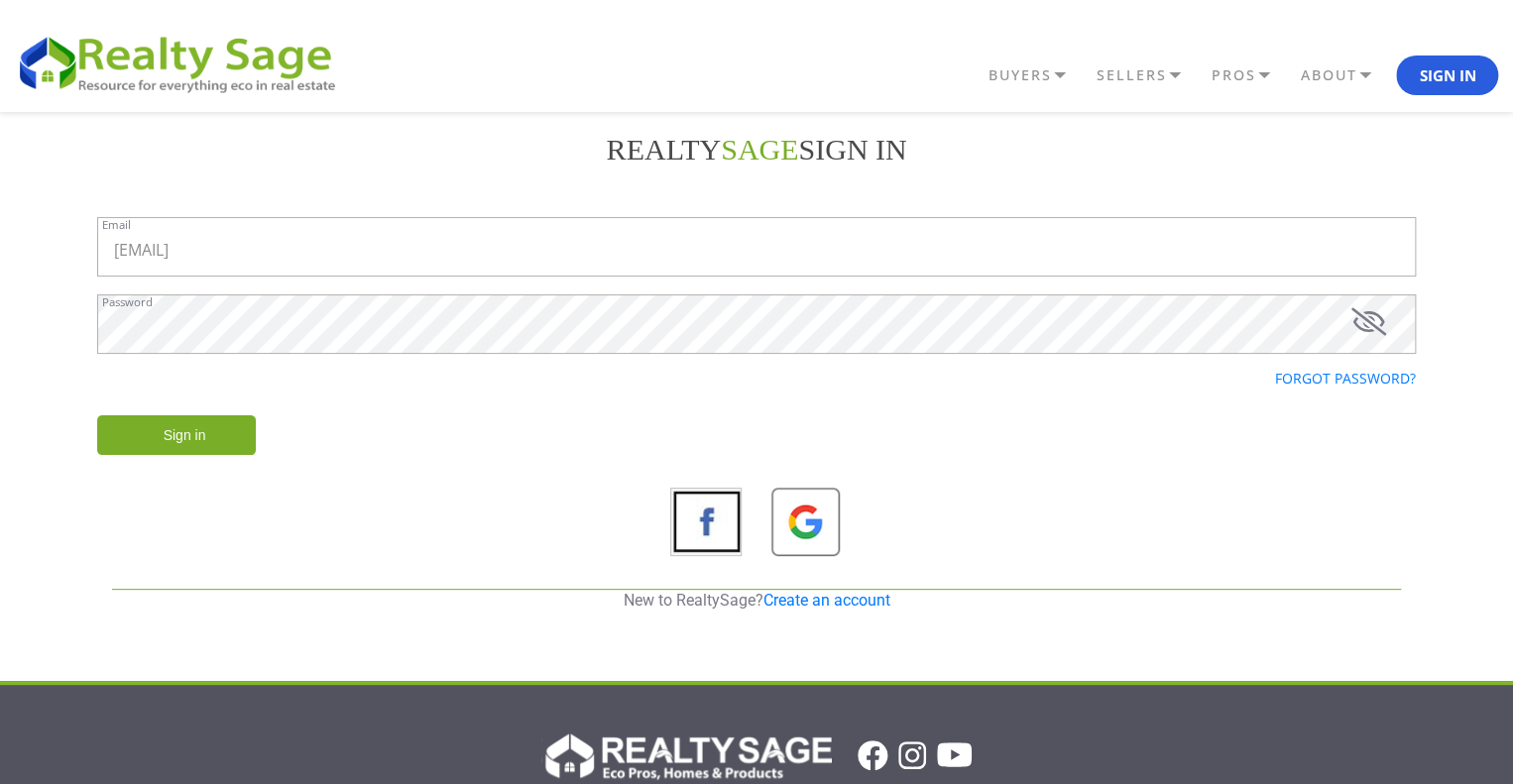 click on "Sign in" at bounding box center (176, 435) 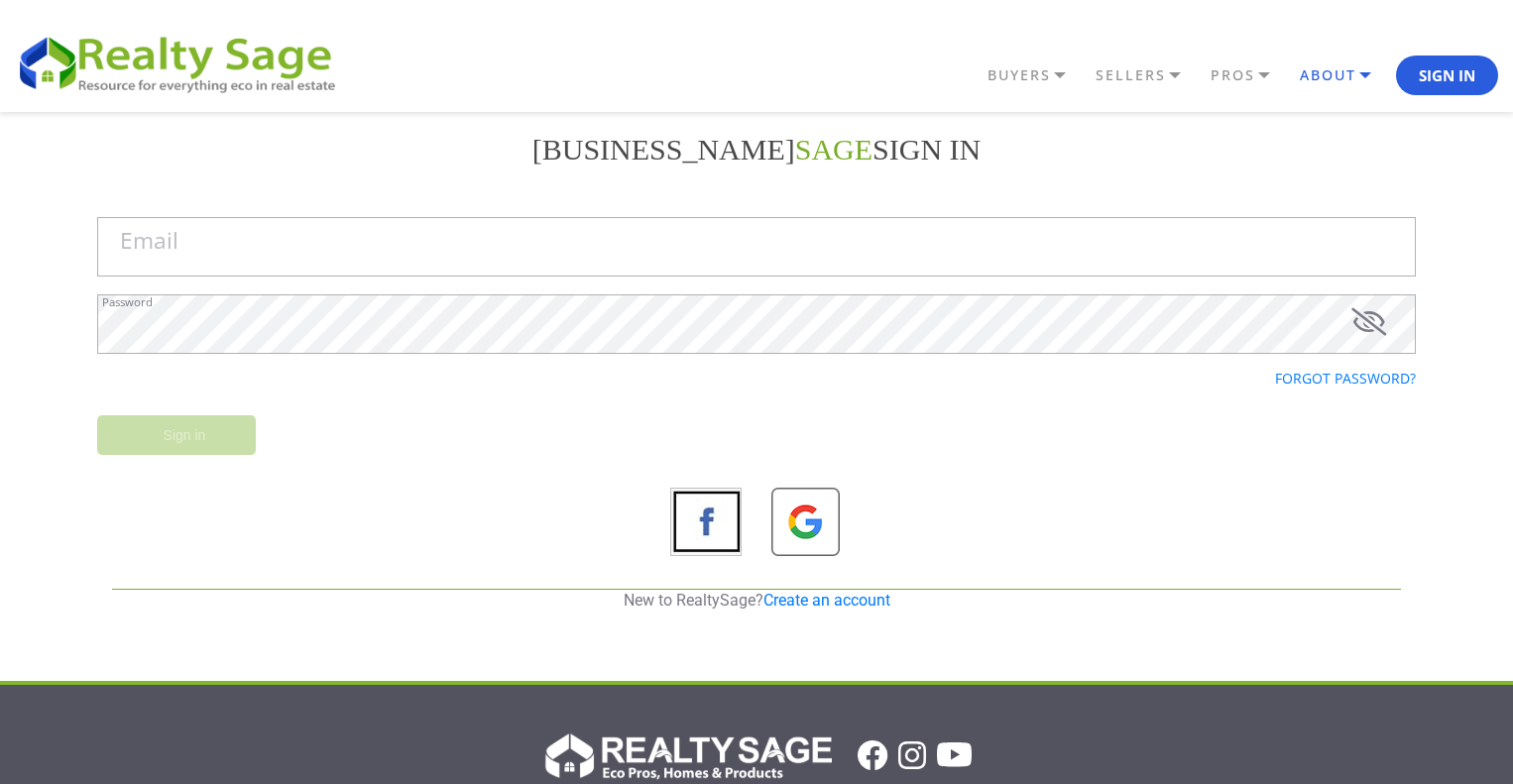 scroll, scrollTop: 0, scrollLeft: 0, axis: both 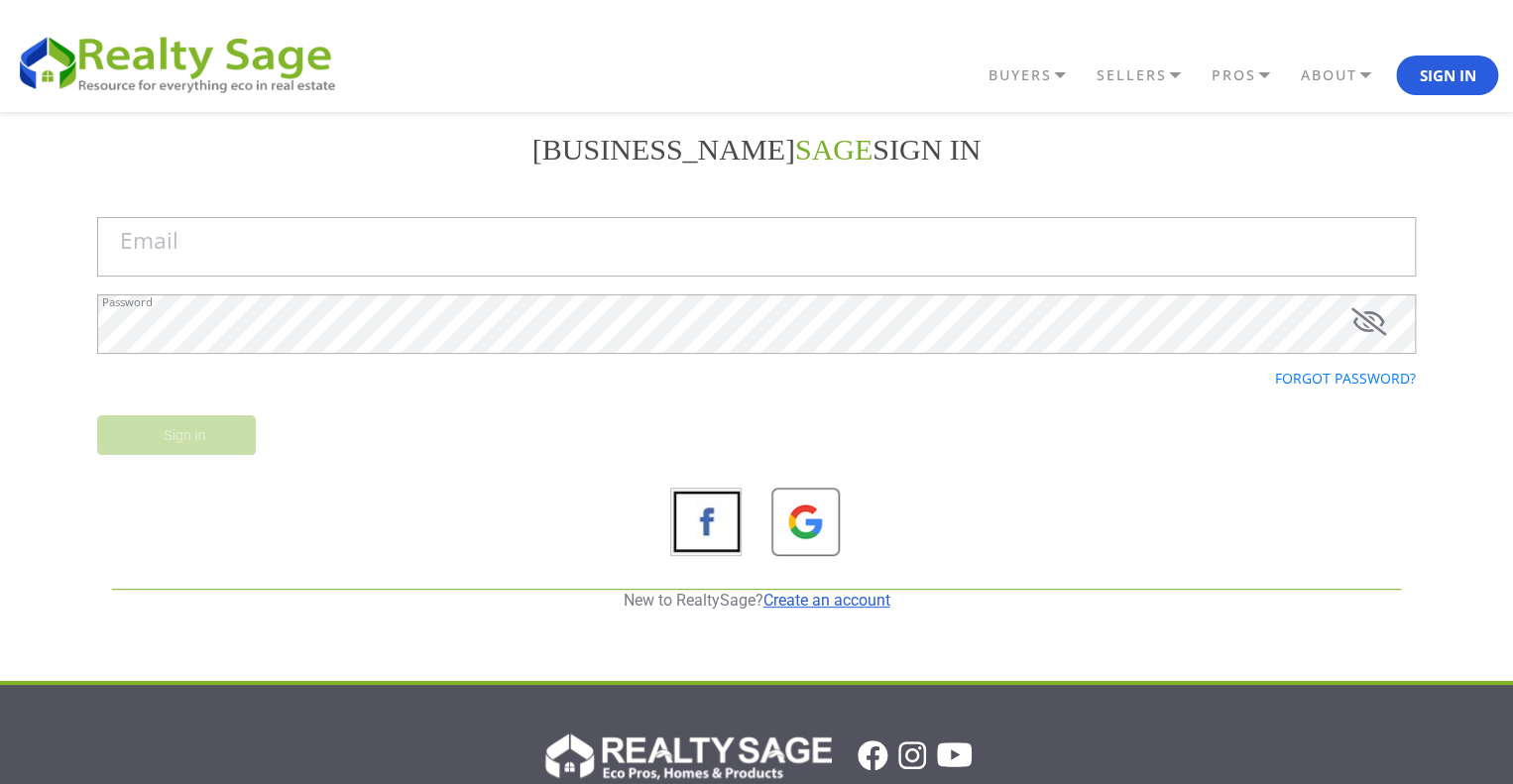 click on "Create an account" at bounding box center [827, 600] 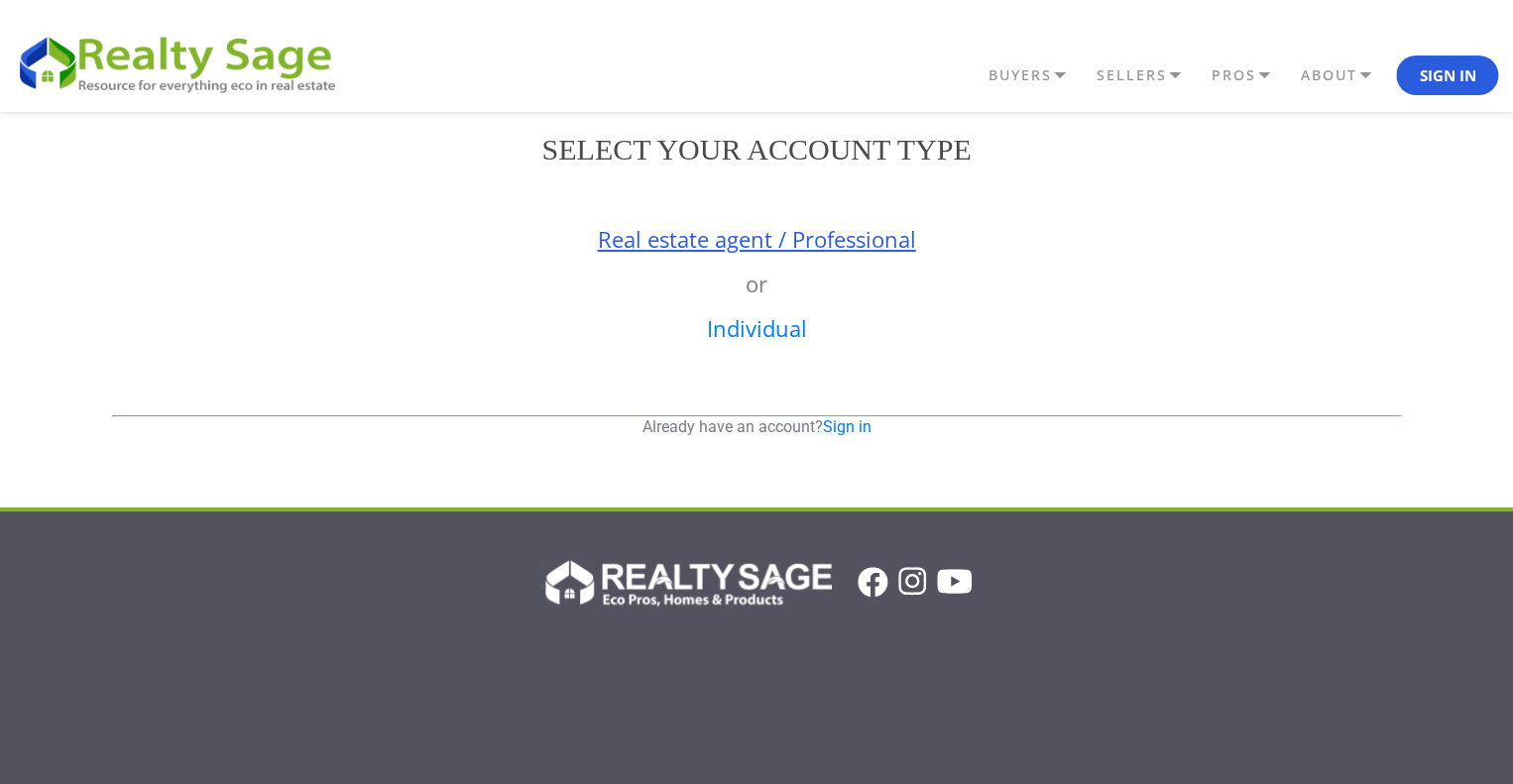 click on "Real estate agent / Professional" at bounding box center [756, 239] 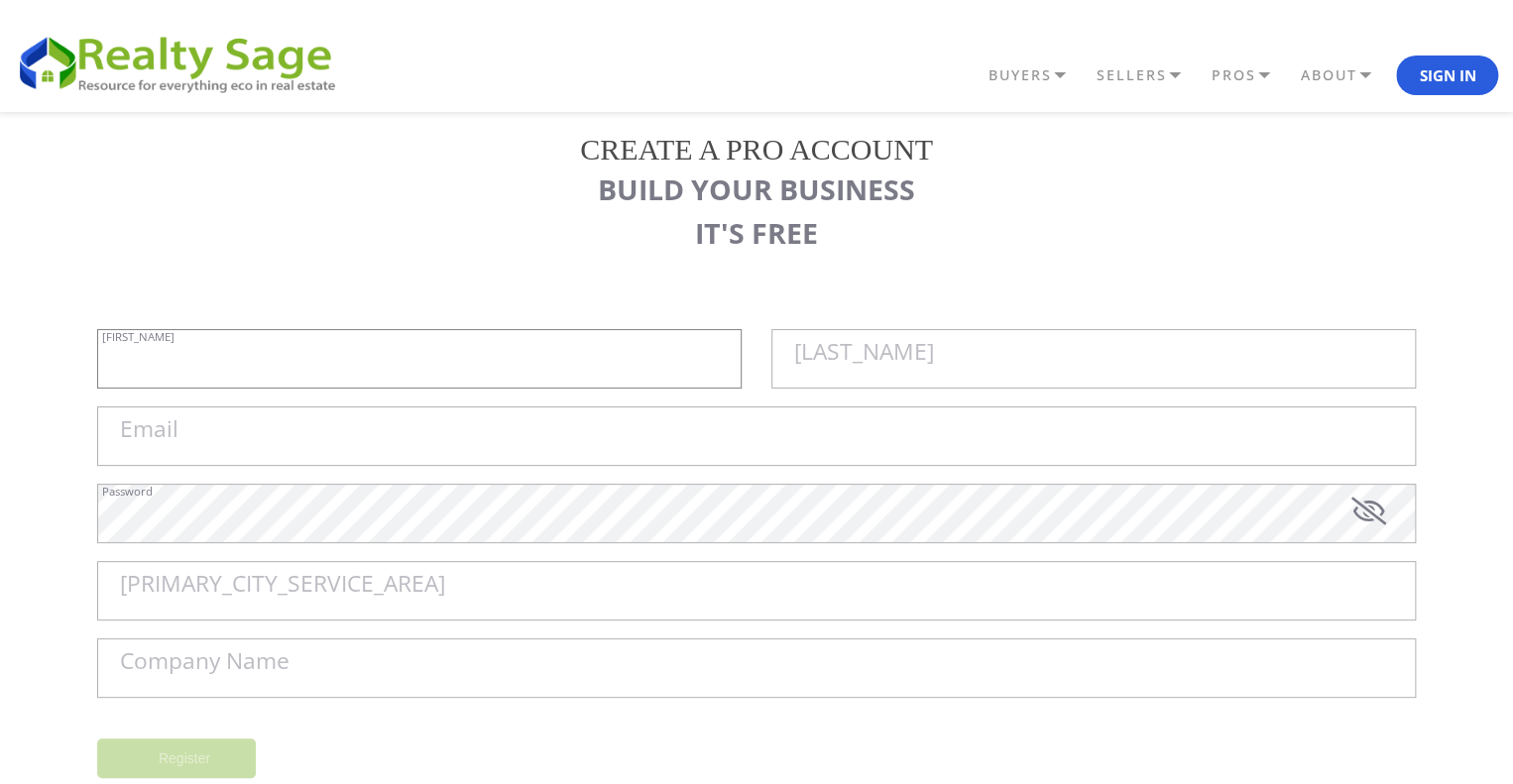 click on "First Name" at bounding box center (419, 359) 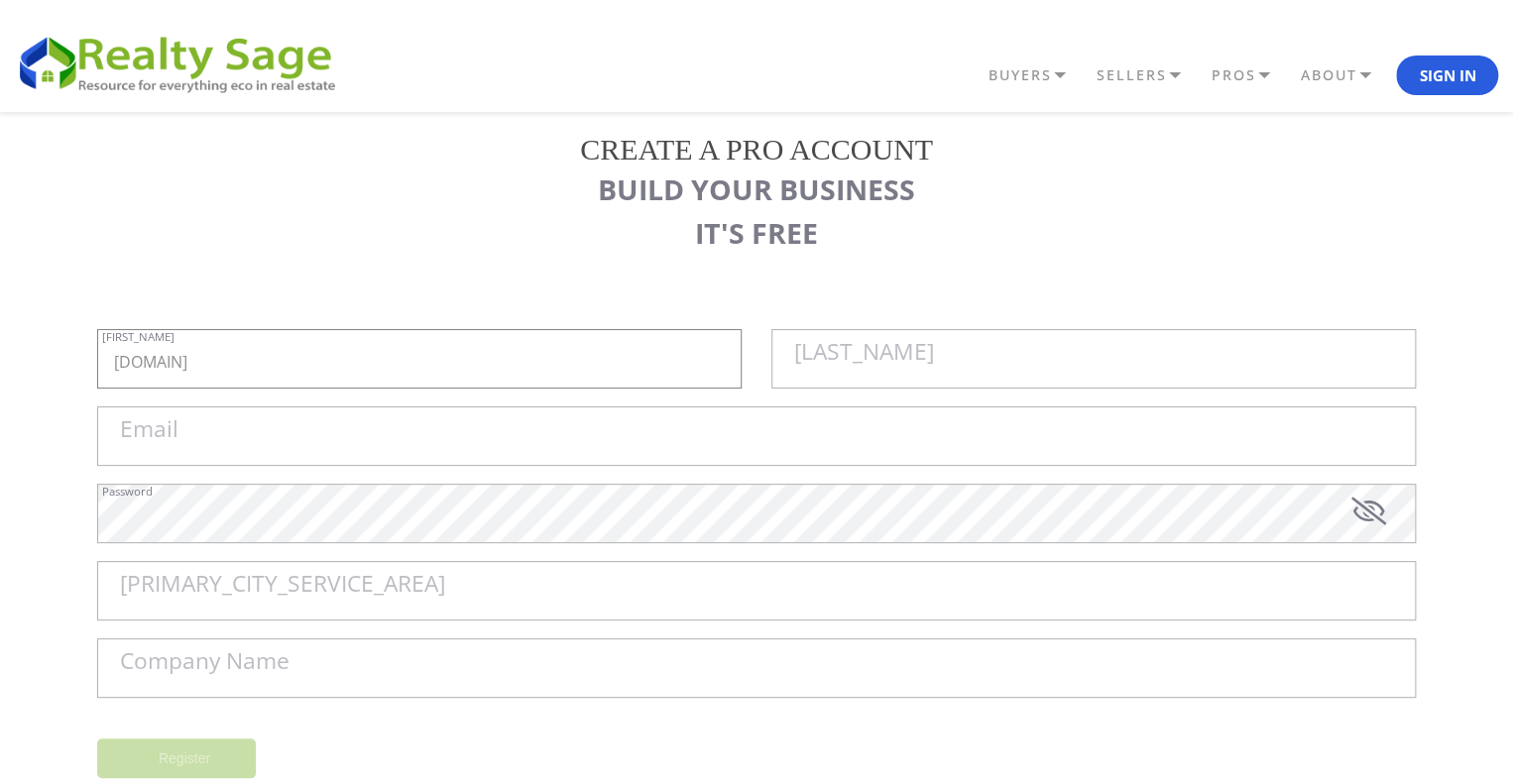 drag, startPoint x: 169, startPoint y: 361, endPoint x: 353, endPoint y: 396, distance: 187.29923 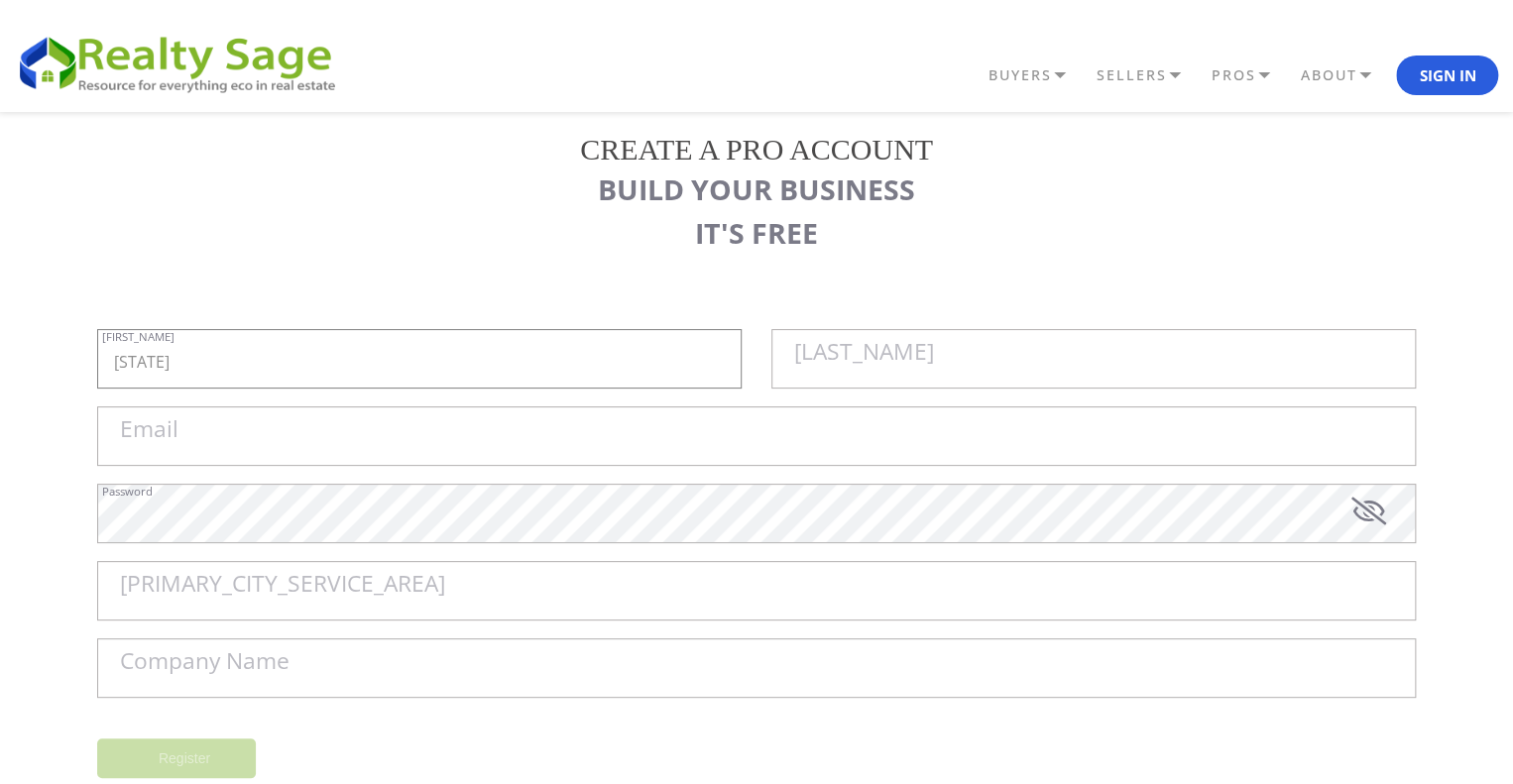 type on "nevada" 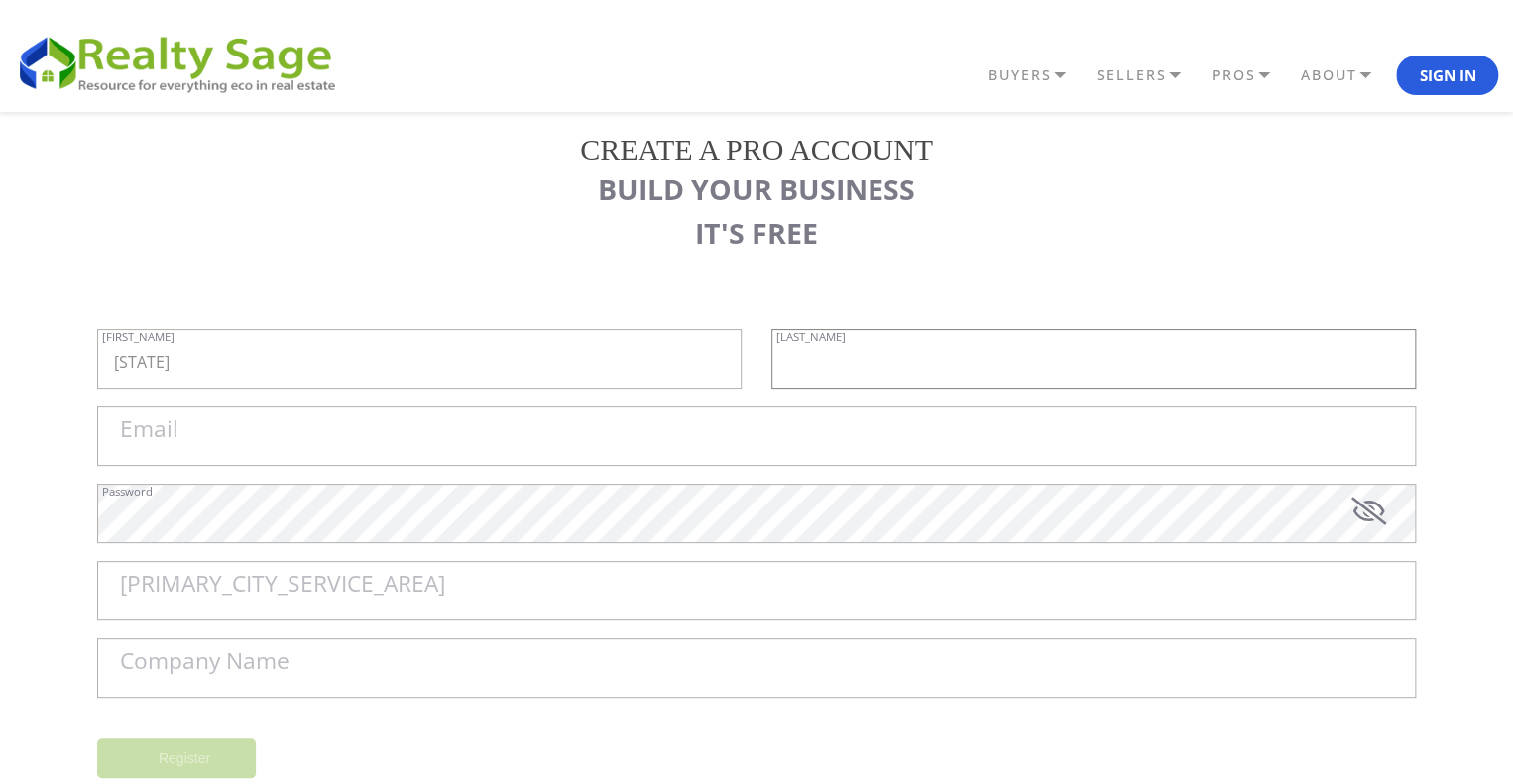 click at bounding box center (1094, 359) 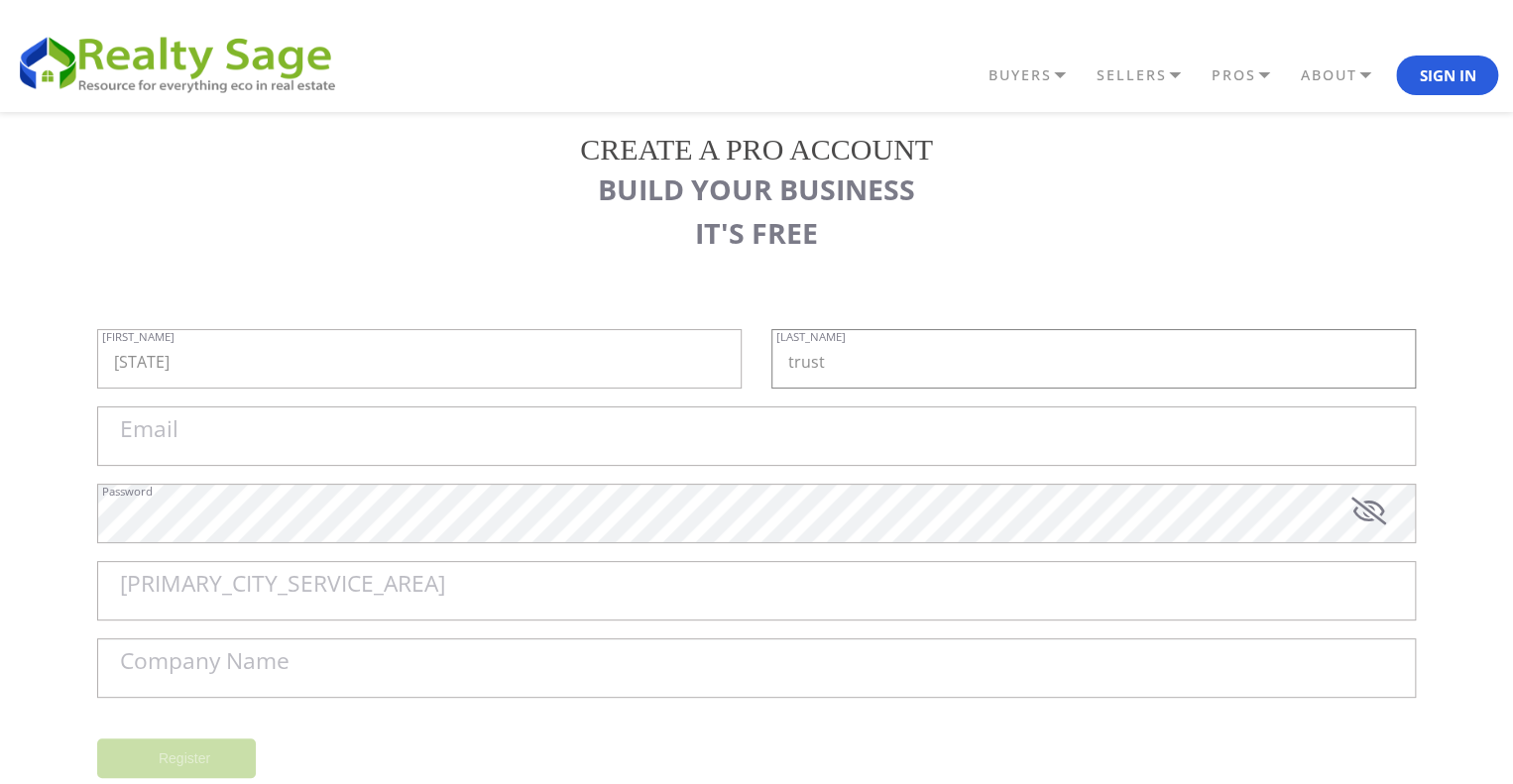 type on "trust" 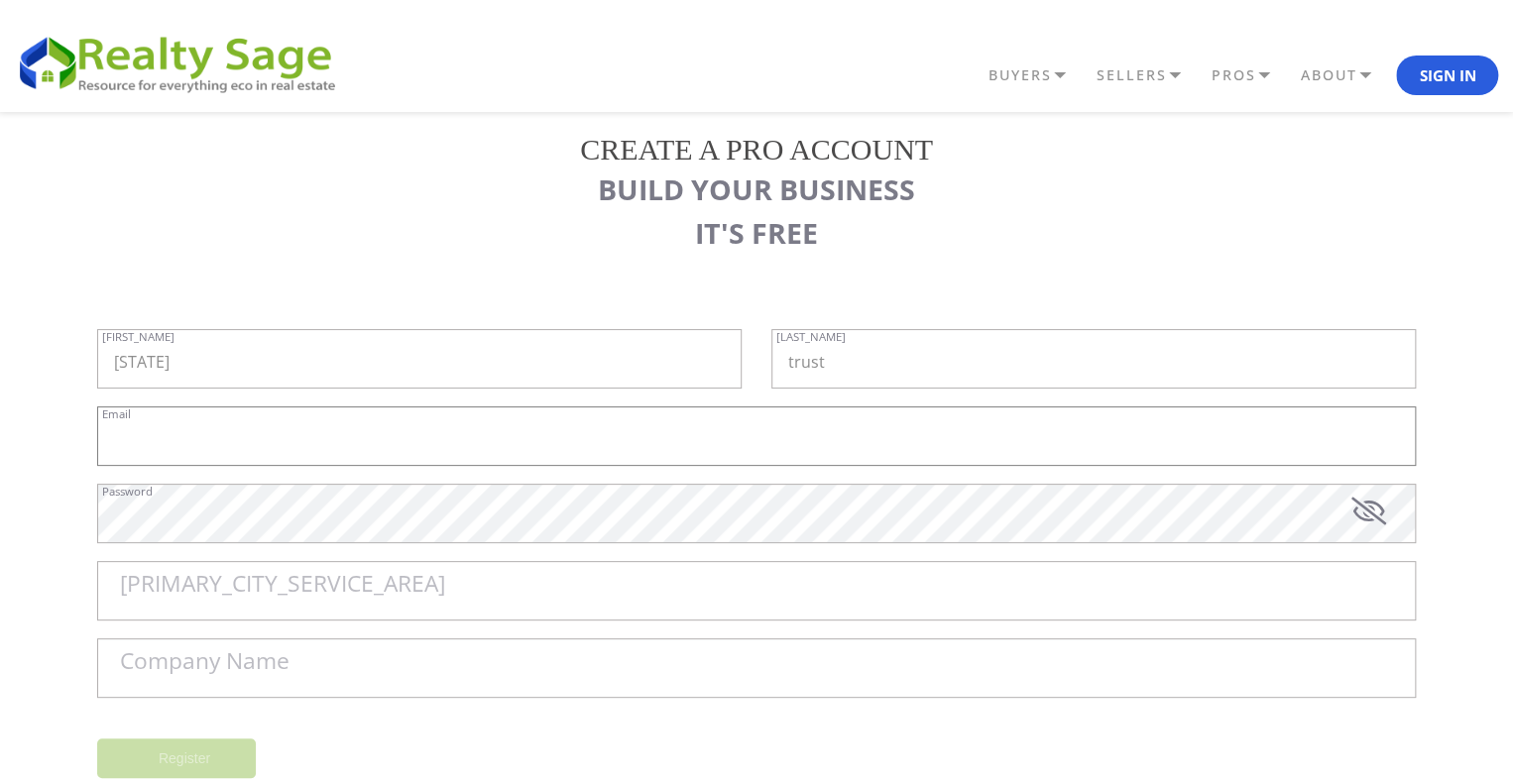 click on "Email" at bounding box center [756, 436] 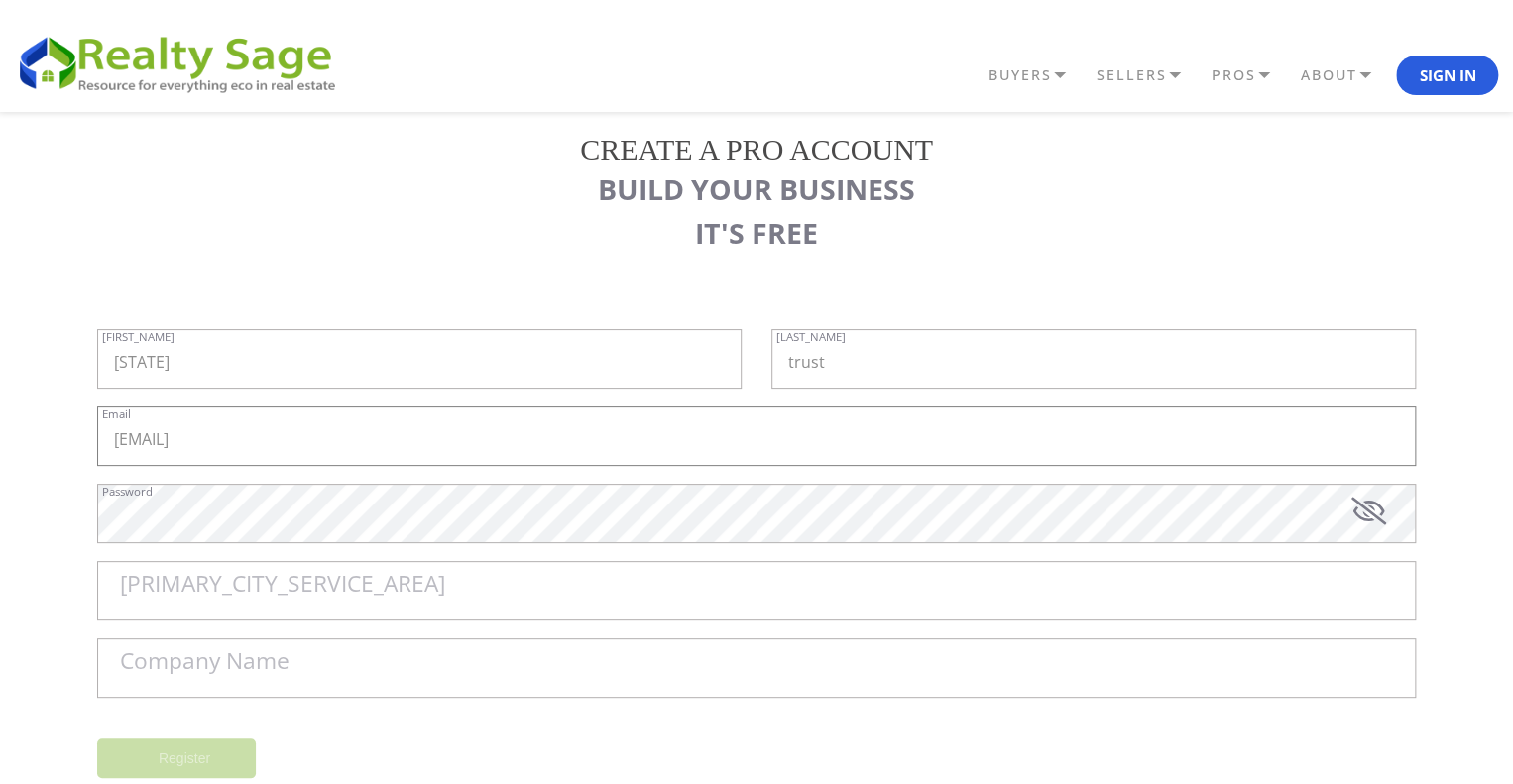 type on "victoria@nevadatrust.com" 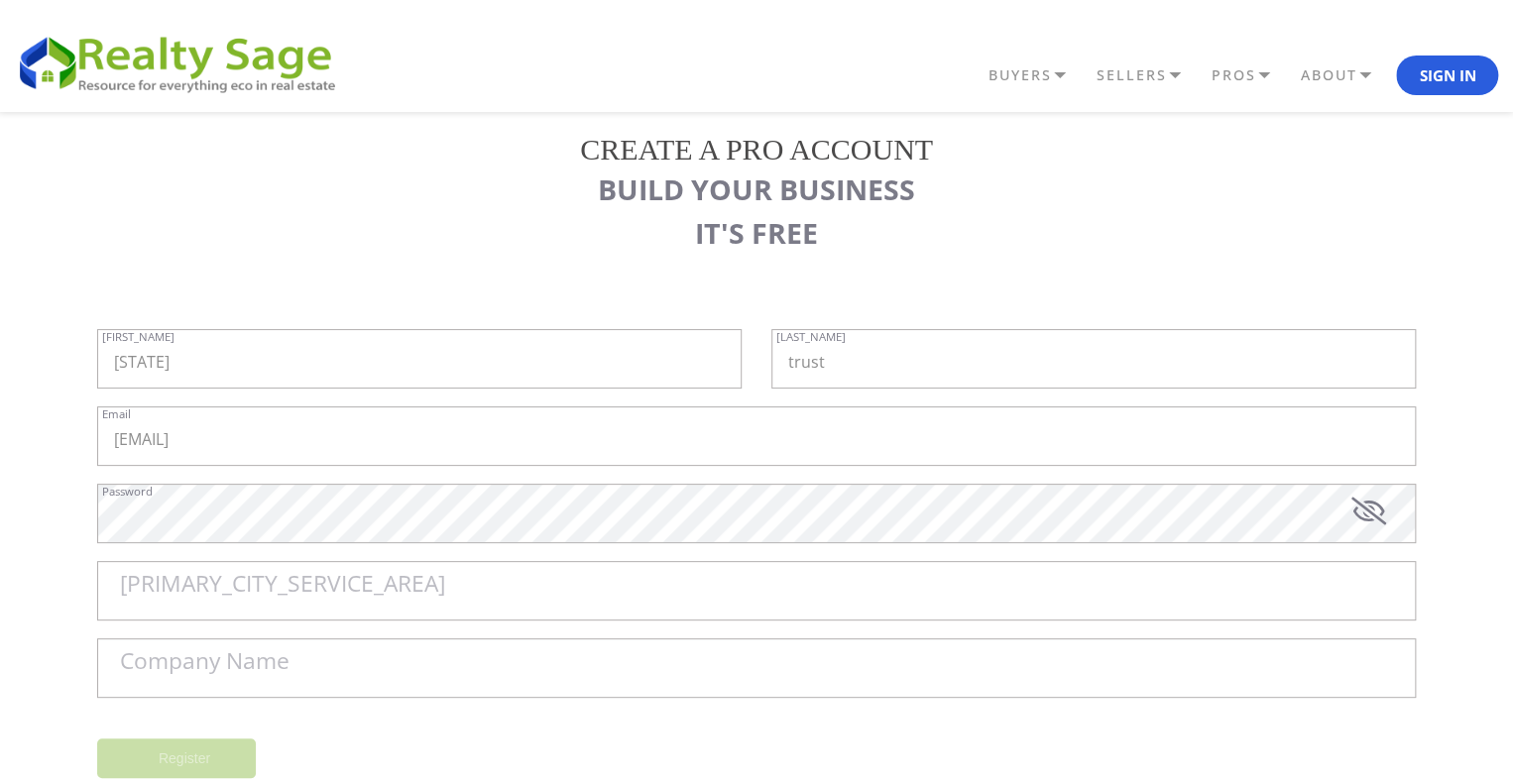 click on "Password" at bounding box center [127, 491] 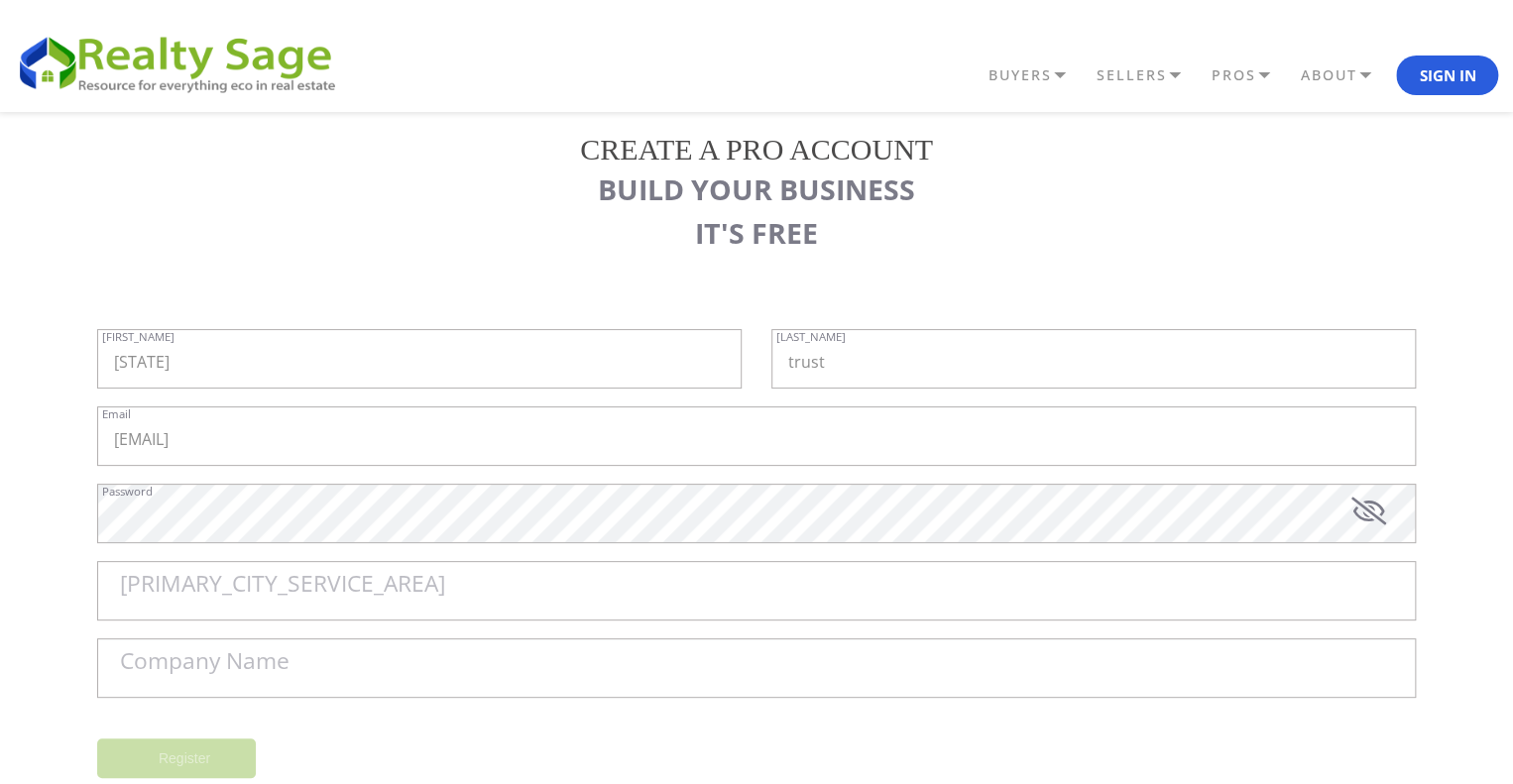 click on "Primary City Service Area" at bounding box center (283, 584) 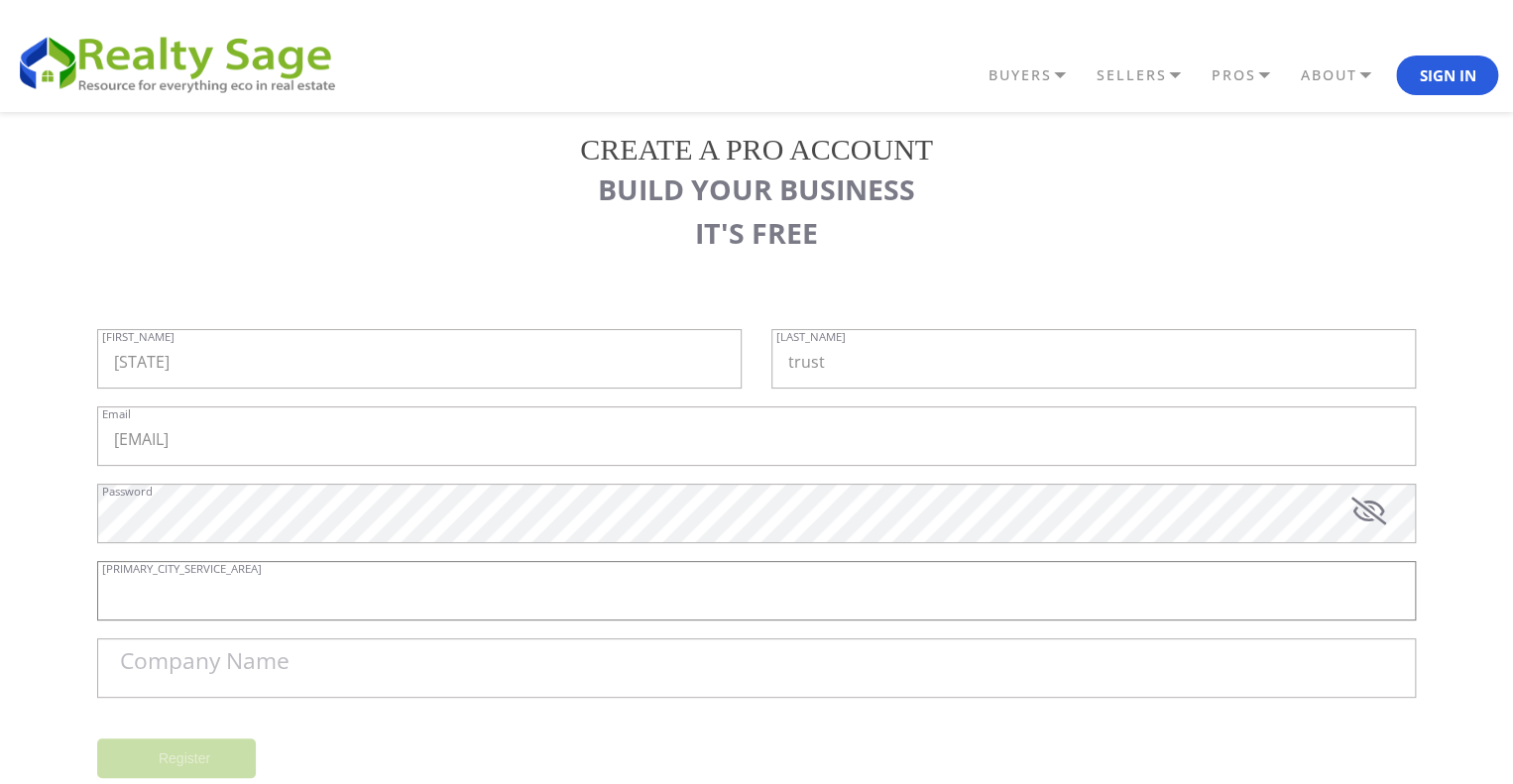 click on "Primary City Service Area" at bounding box center (756, 591) 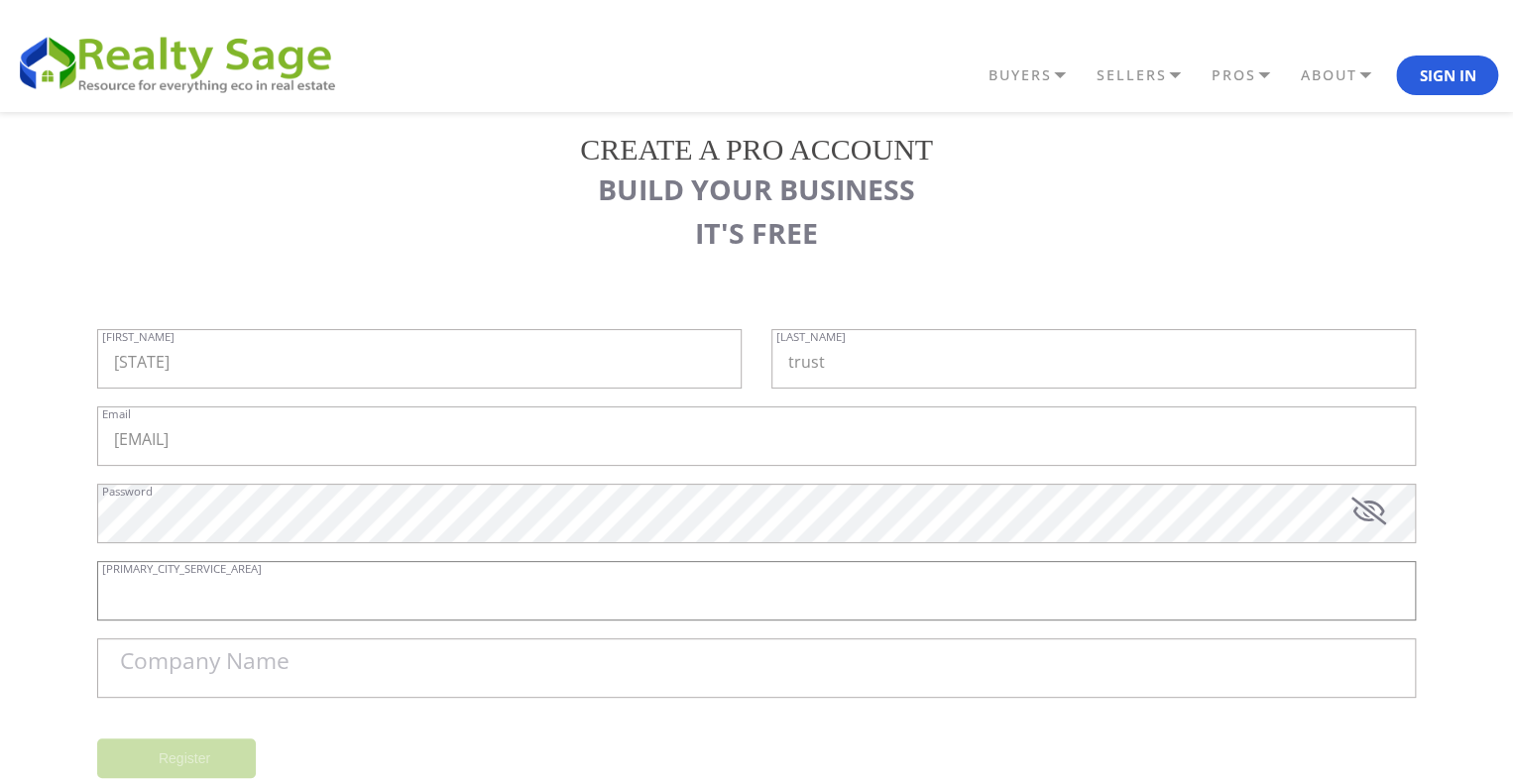 paste on "Las Vegas" 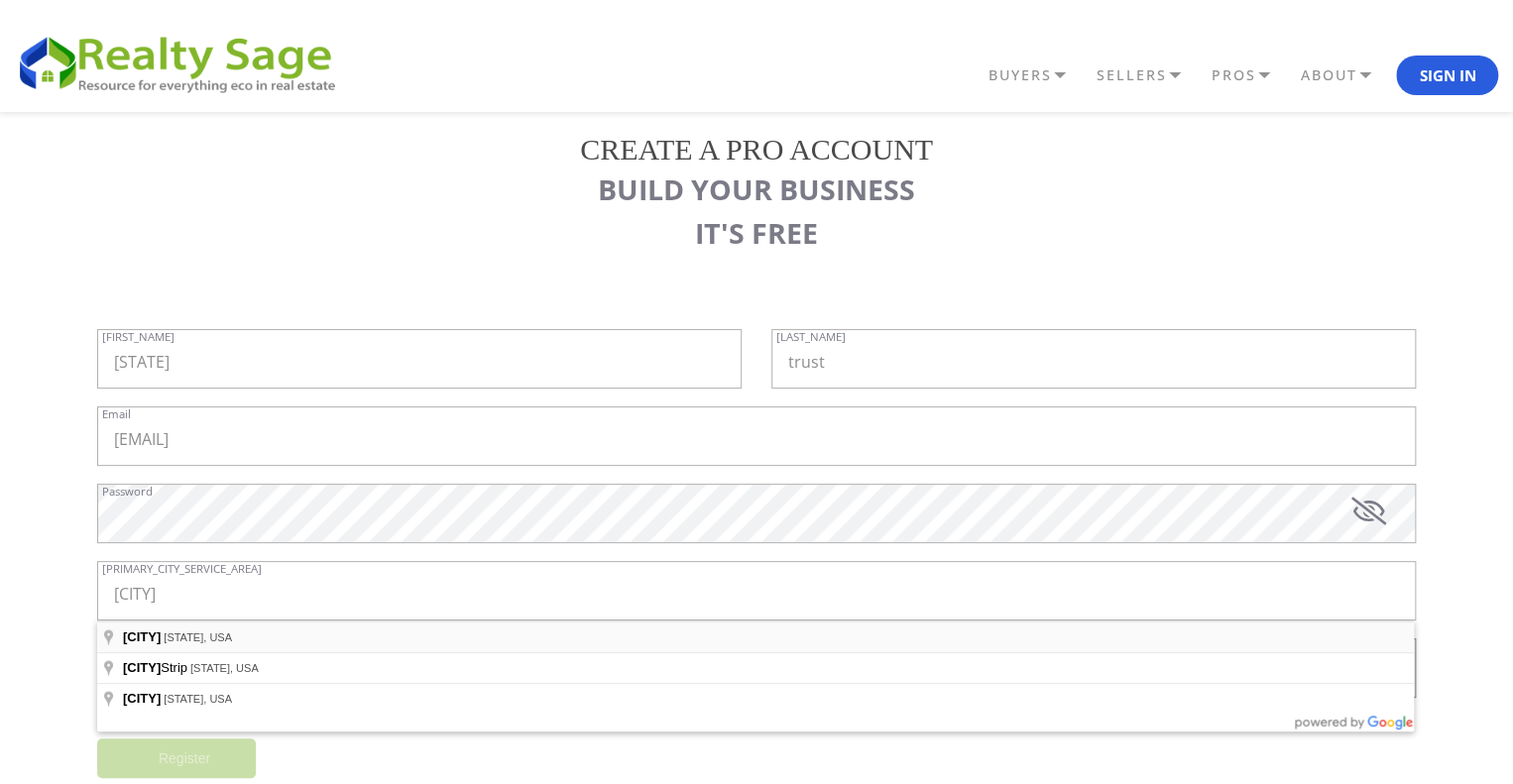 type on "Las Vegas, NV, USA" 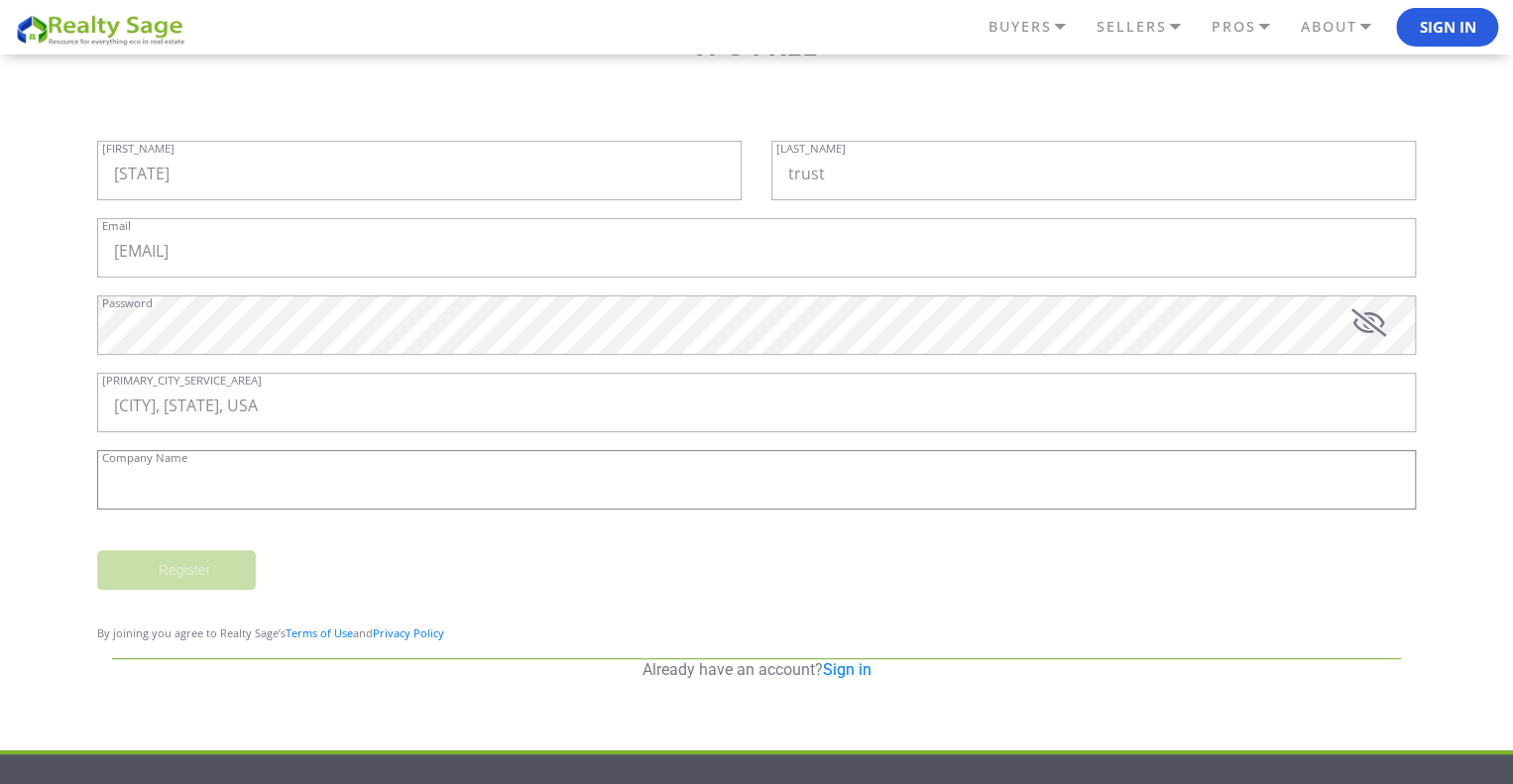 scroll, scrollTop: 198, scrollLeft: 0, axis: vertical 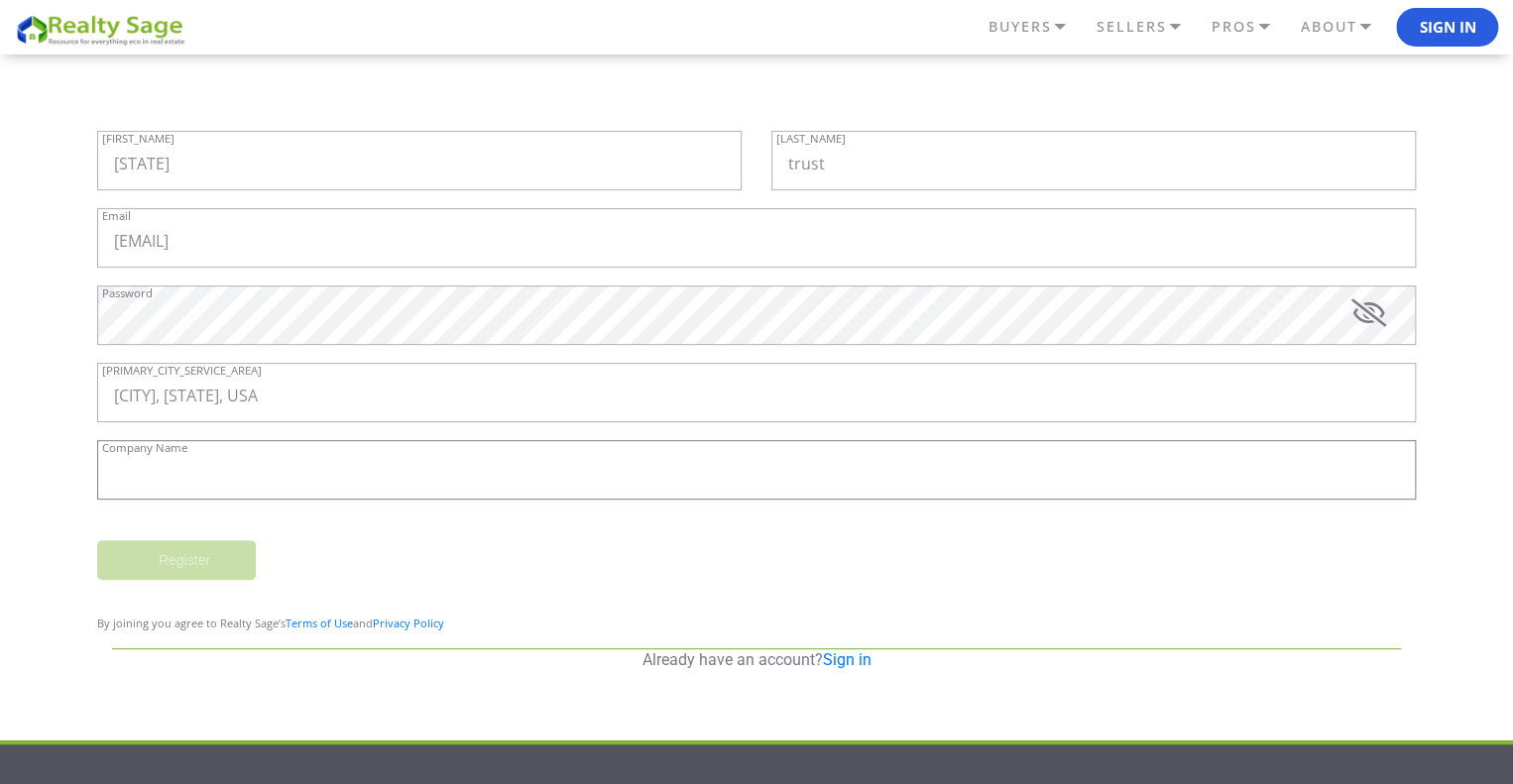 paste on "Nevada Trust Company" 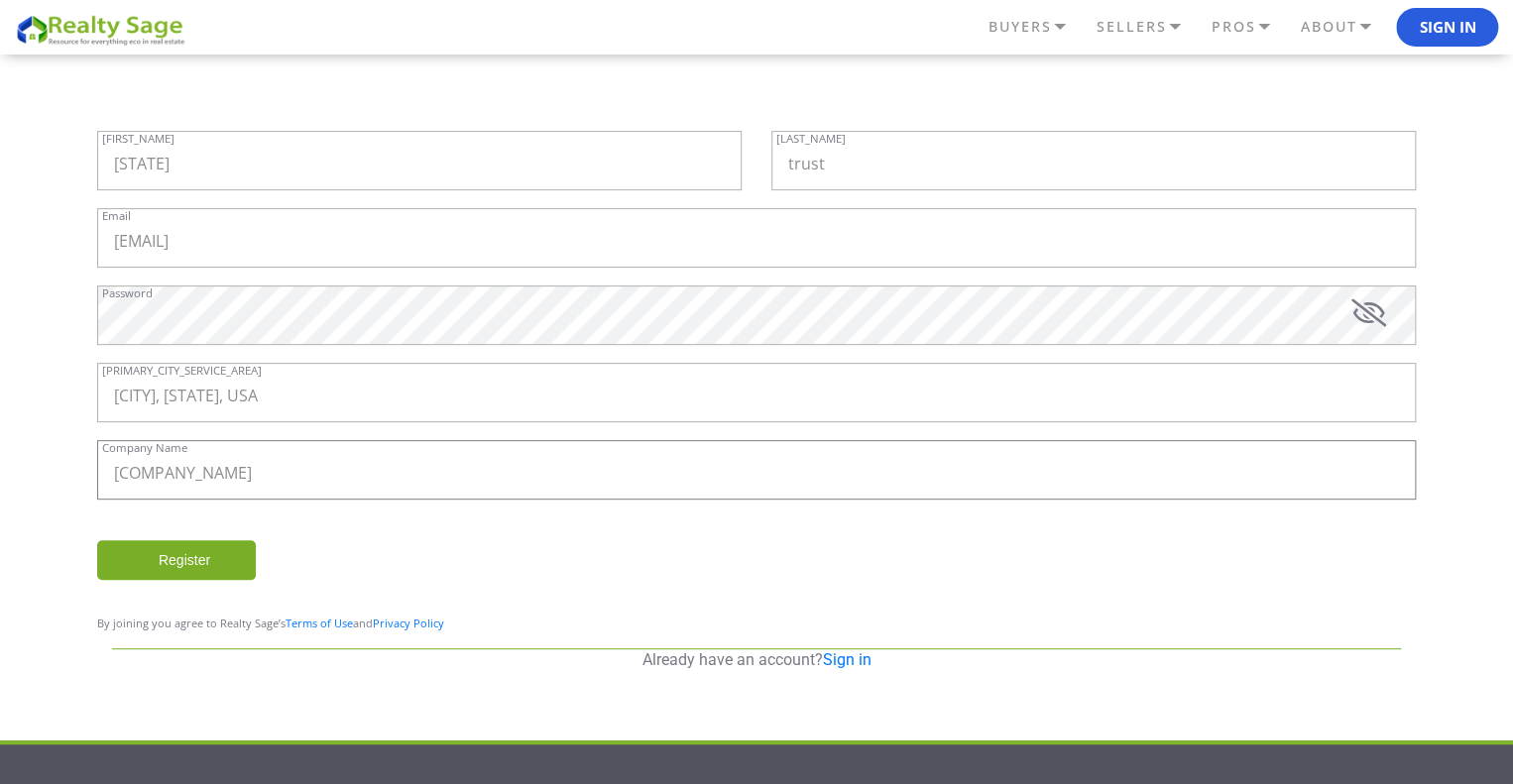 type on "Nevada Trust Company" 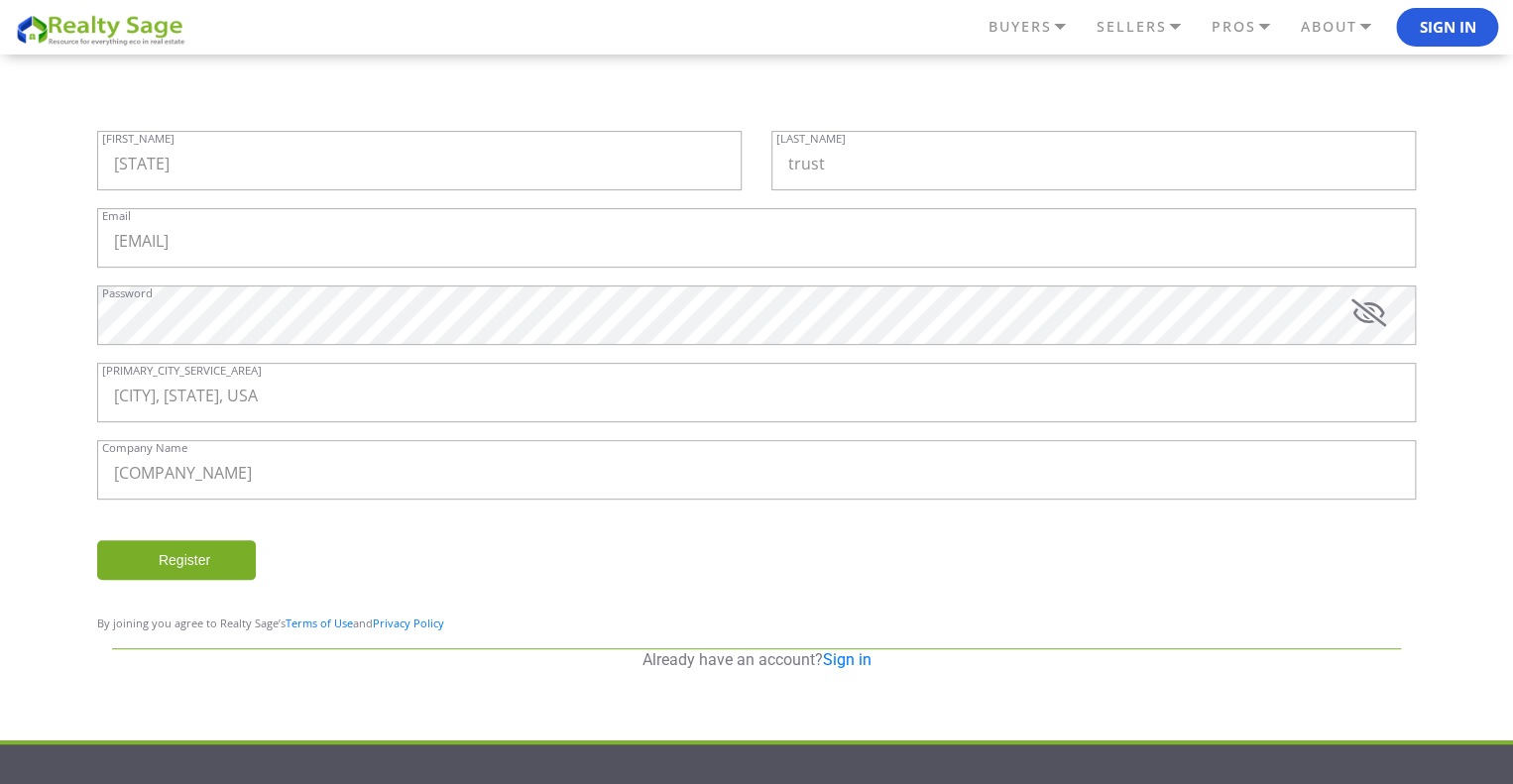 click on "Register" at bounding box center (176, 560) 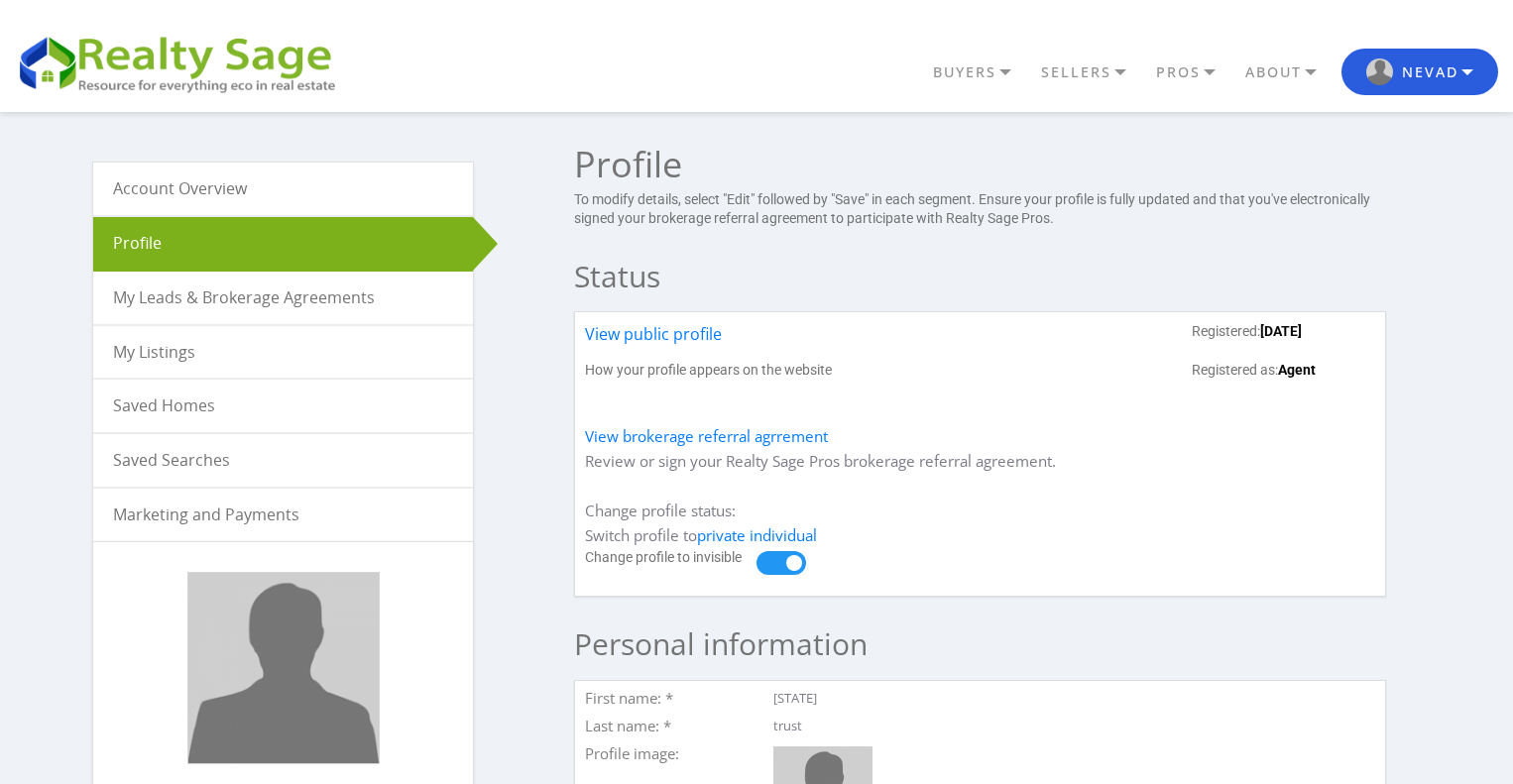 scroll, scrollTop: 0, scrollLeft: 0, axis: both 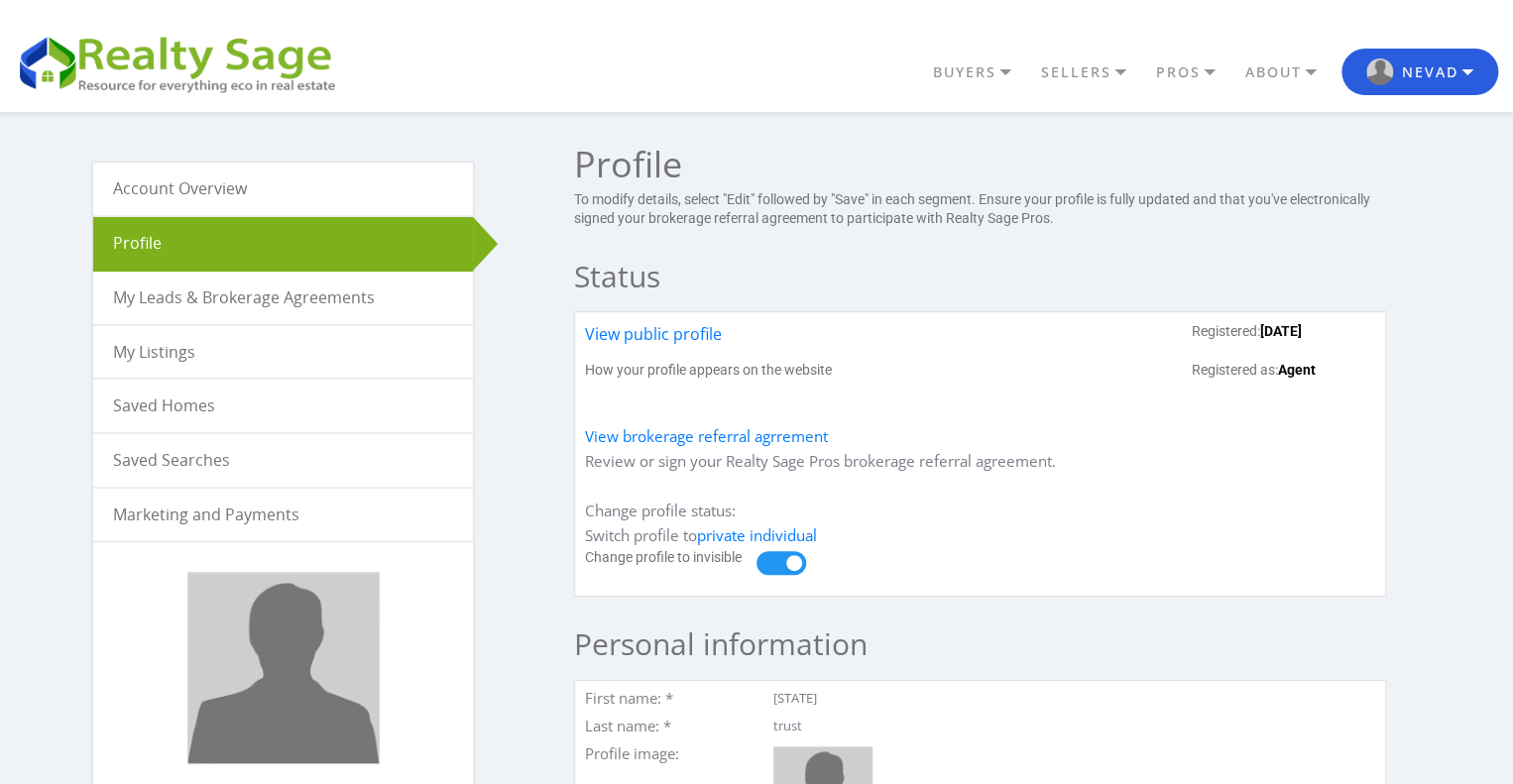 click on "Agent" at bounding box center (1297, 370) 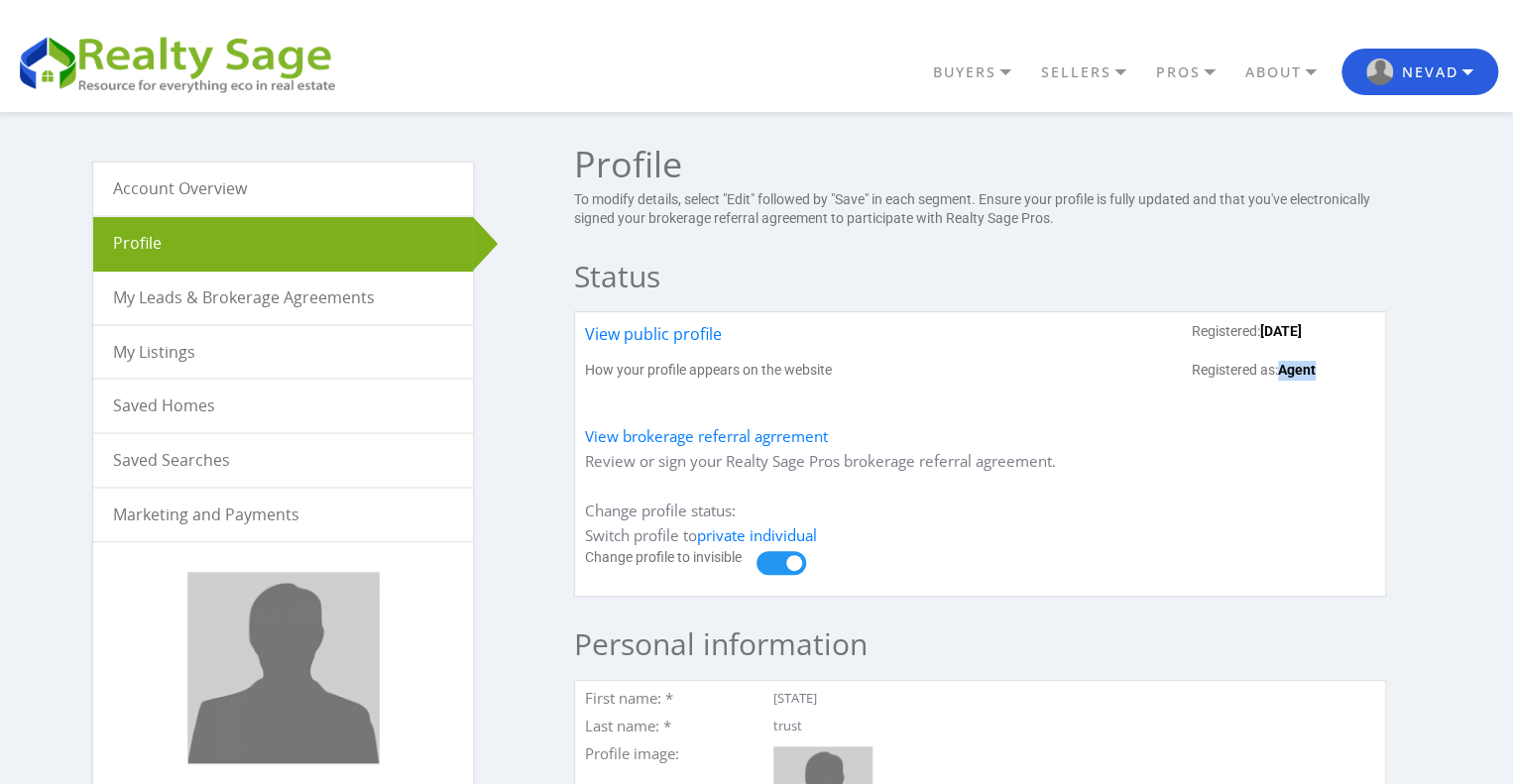 click on "Agent" at bounding box center (1297, 370) 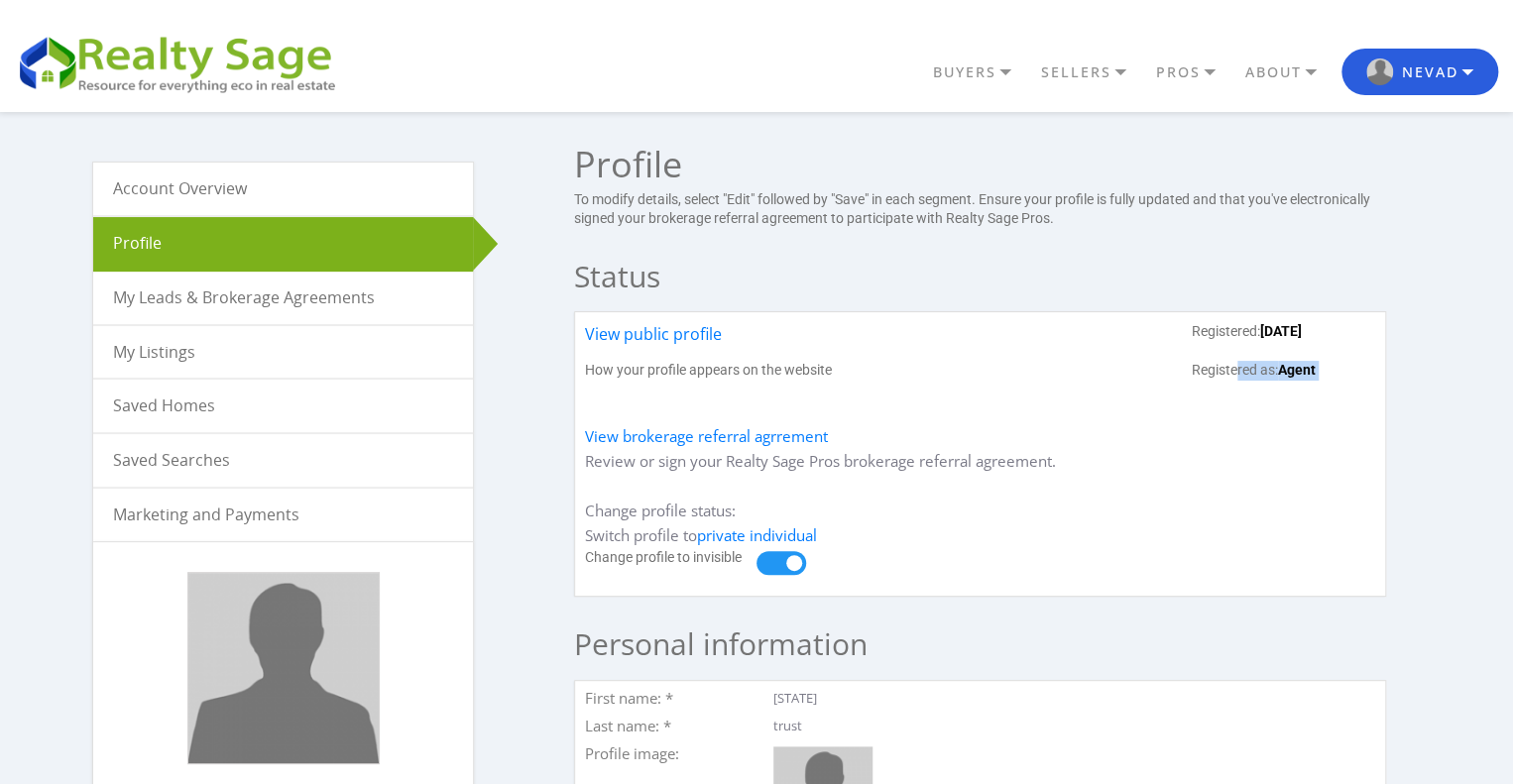 click on "Agent" at bounding box center [1297, 370] 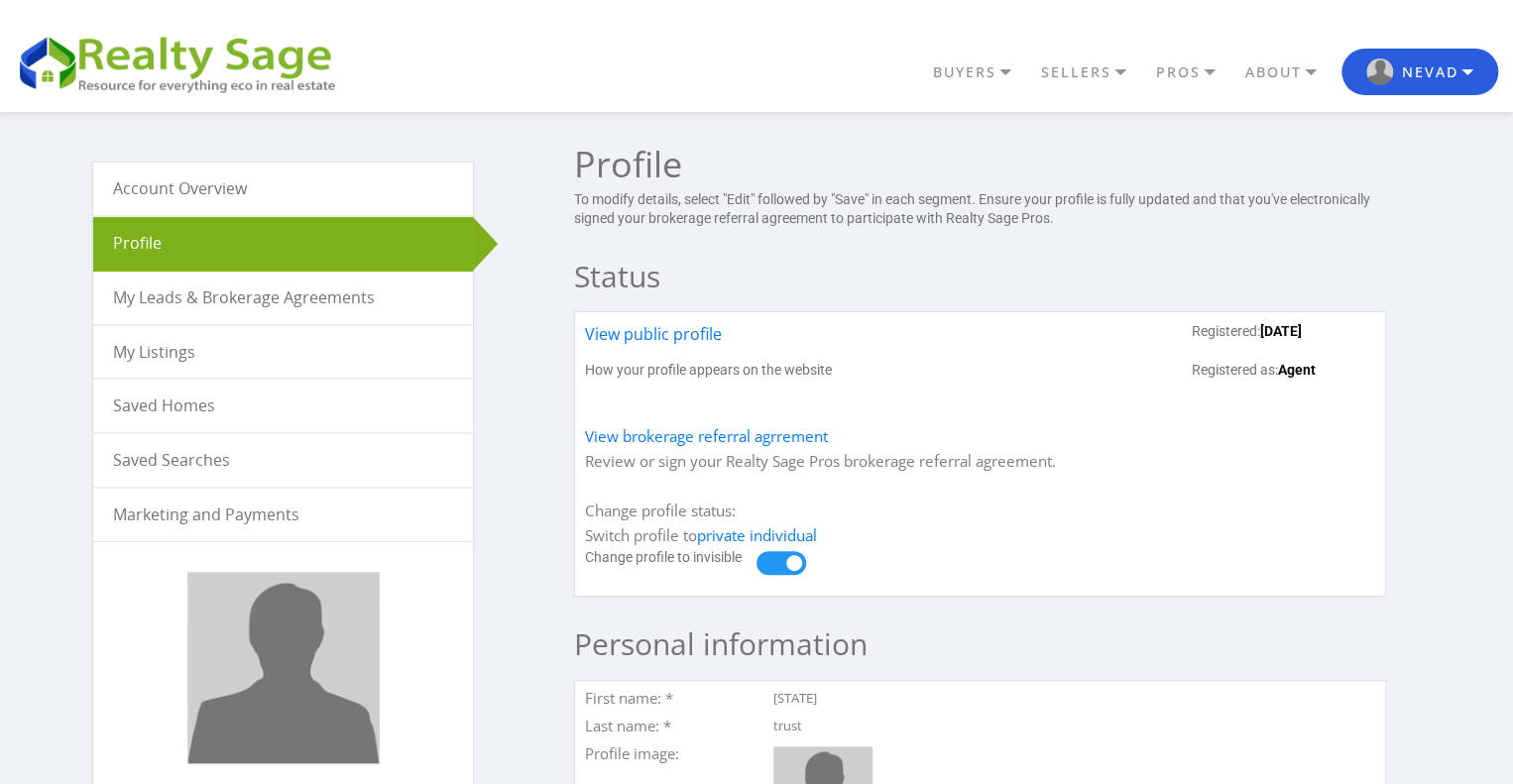 click on "View public profile
Registered:  August 08, 2025
How your profile appears on the website
Registered as:  Agent
View brokerage referral agrrement
Review or sign your Realty Sage Pros brokerage referral agreement.
Change profile status:
Switch profile to  private individual
Change profile to invisible" at bounding box center [980, 454] 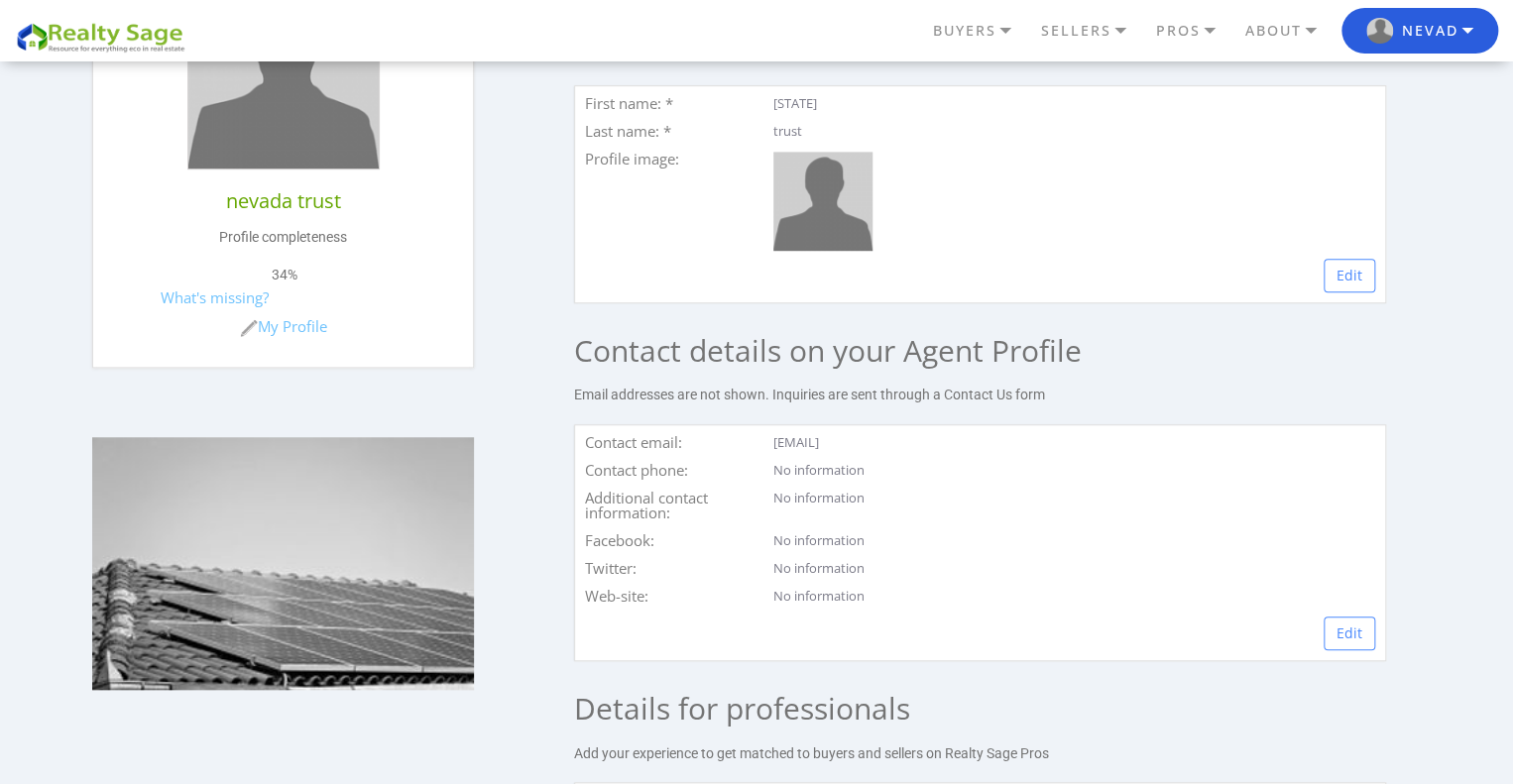scroll, scrollTop: 0, scrollLeft: 0, axis: both 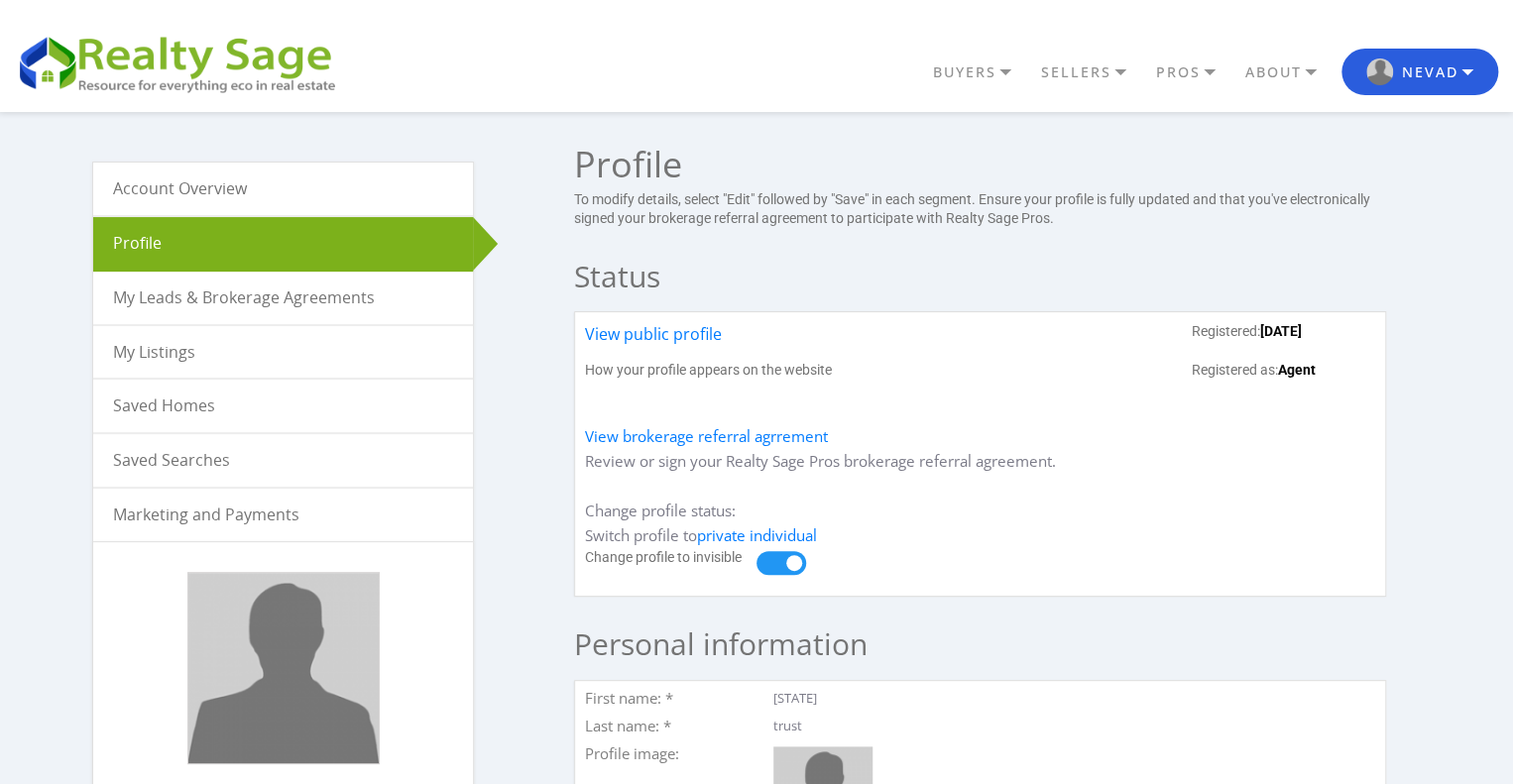 click on "Agent" at bounding box center (1297, 370) 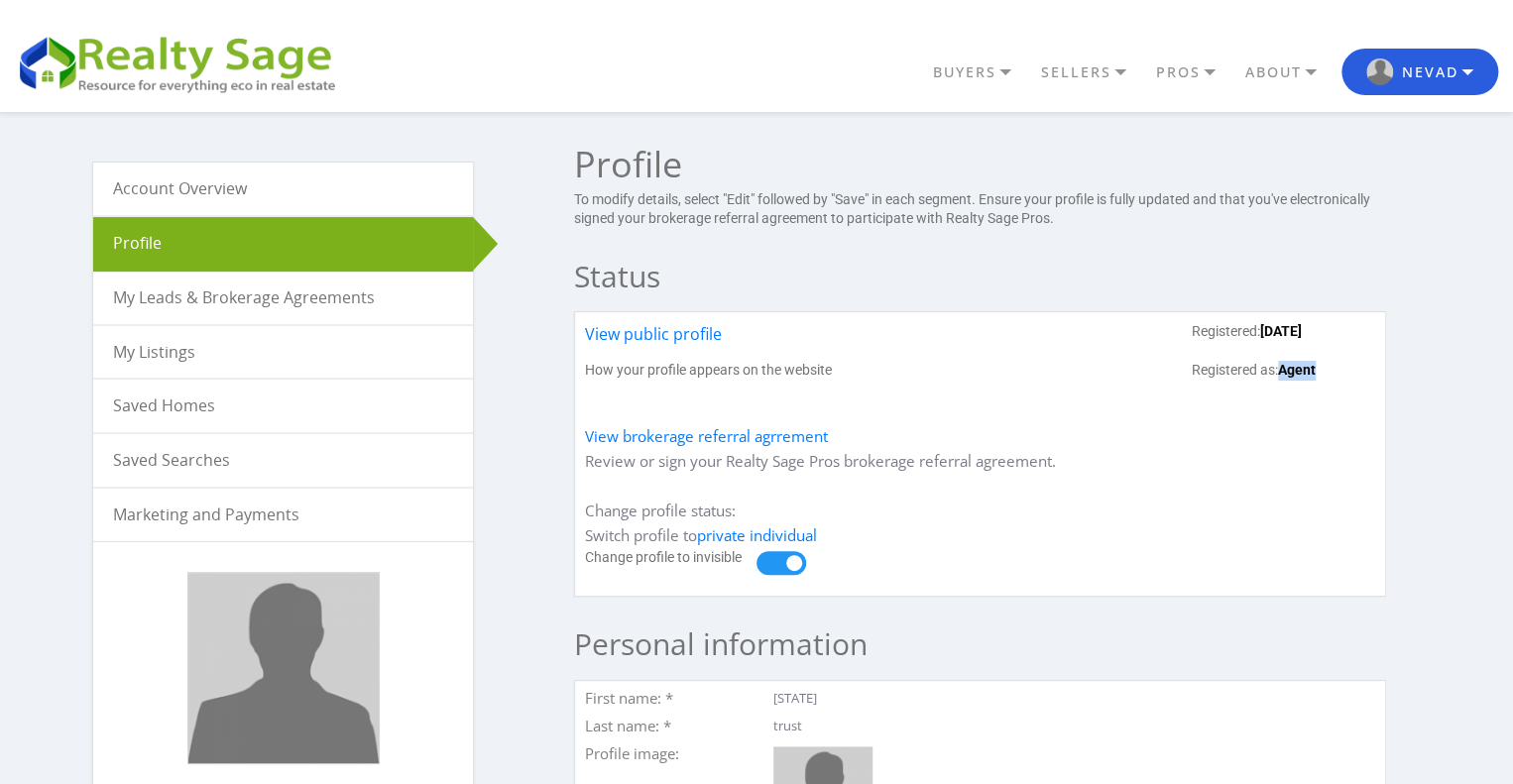 click on "Agent" at bounding box center (1297, 370) 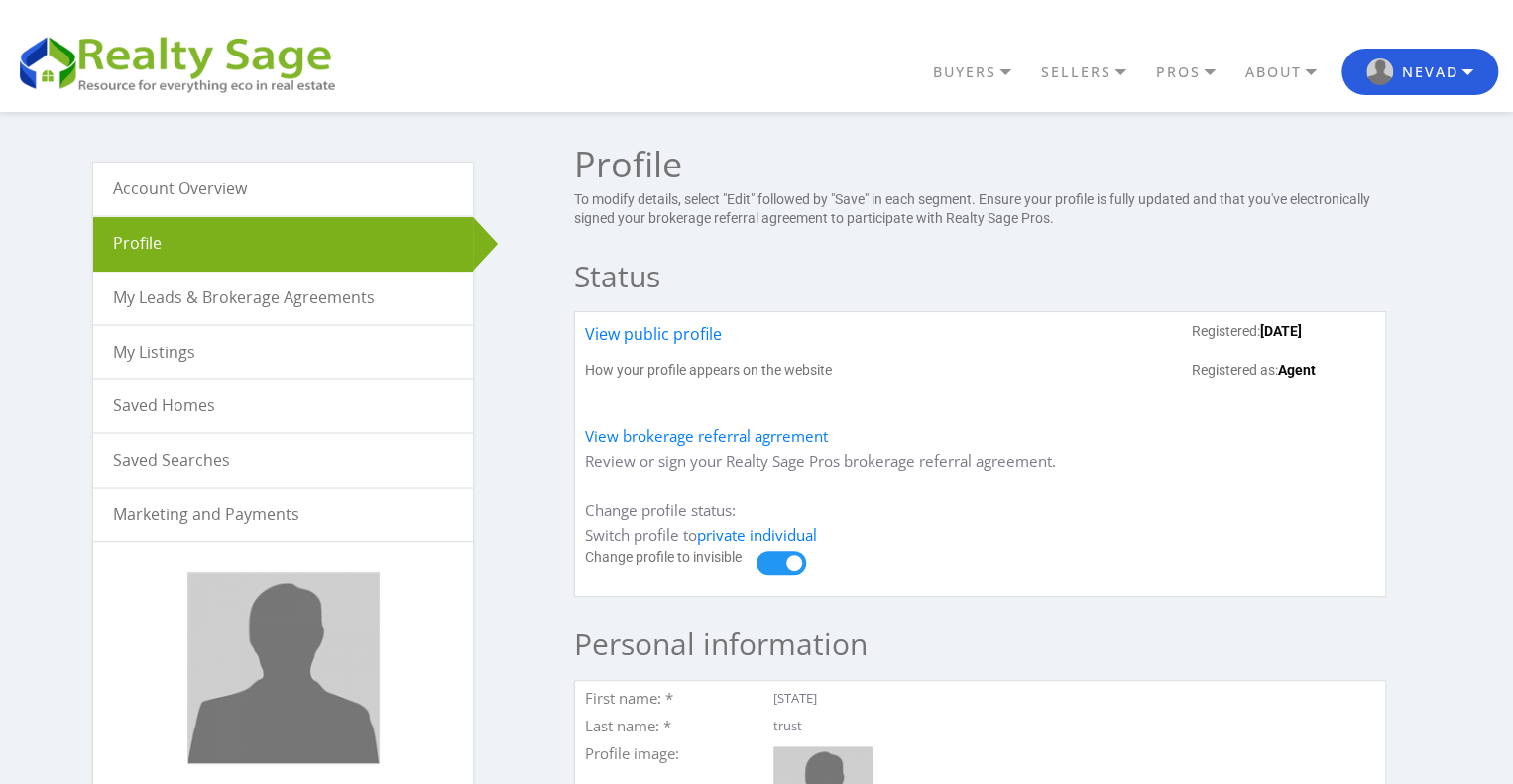 click at bounding box center [781, 563] 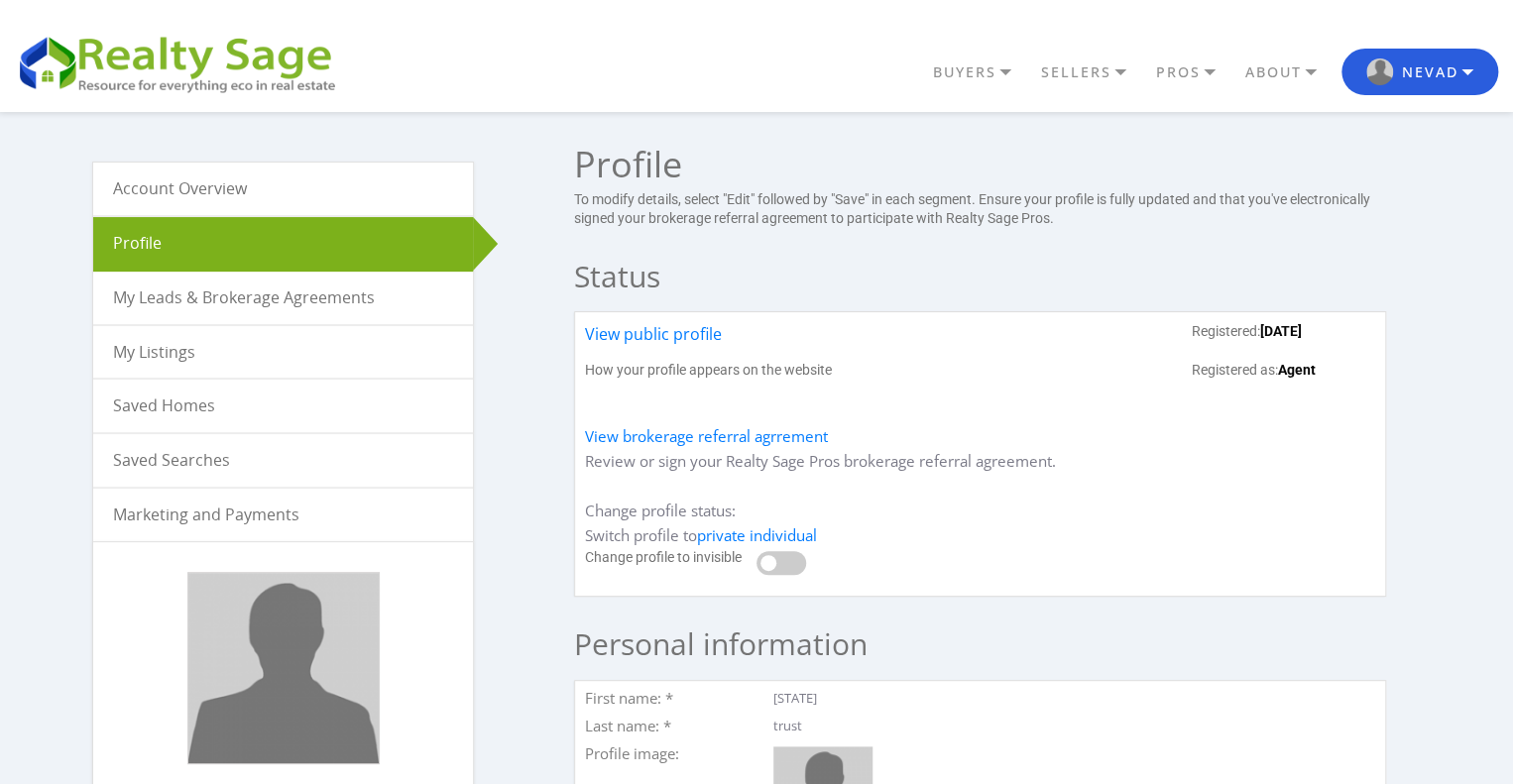 click at bounding box center [781, 563] 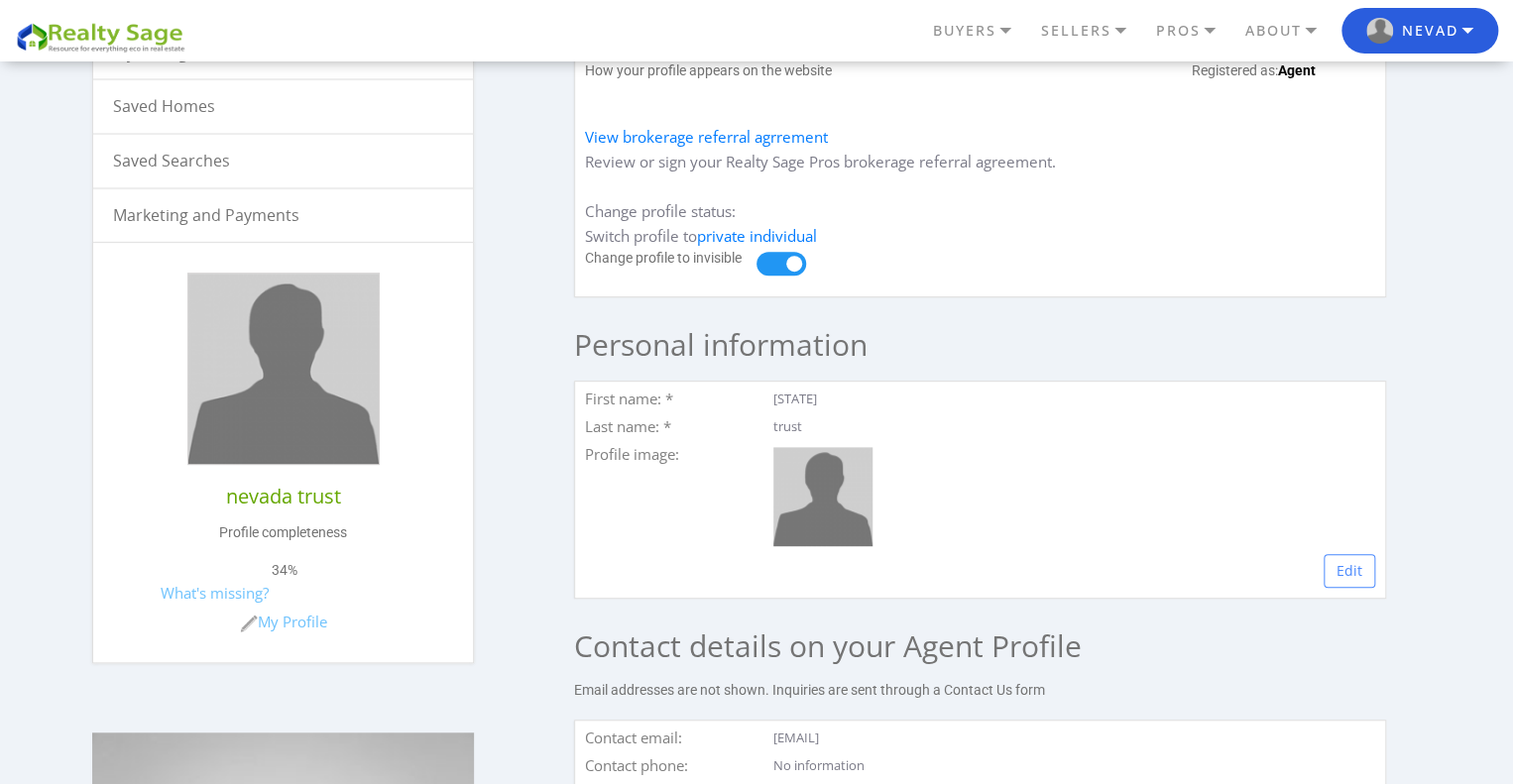 scroll, scrollTop: 297, scrollLeft: 0, axis: vertical 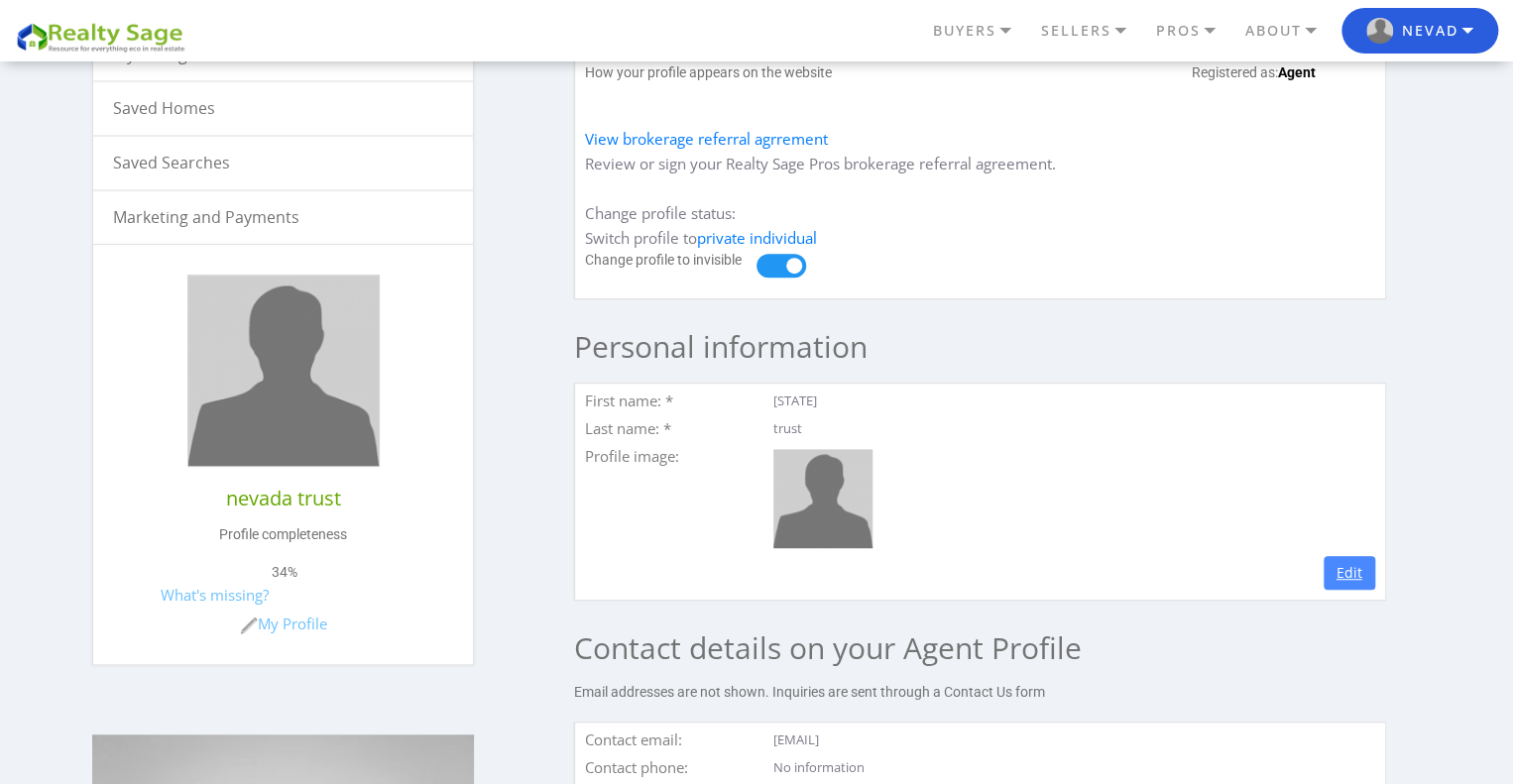 click on "Edit" at bounding box center [1349, 573] 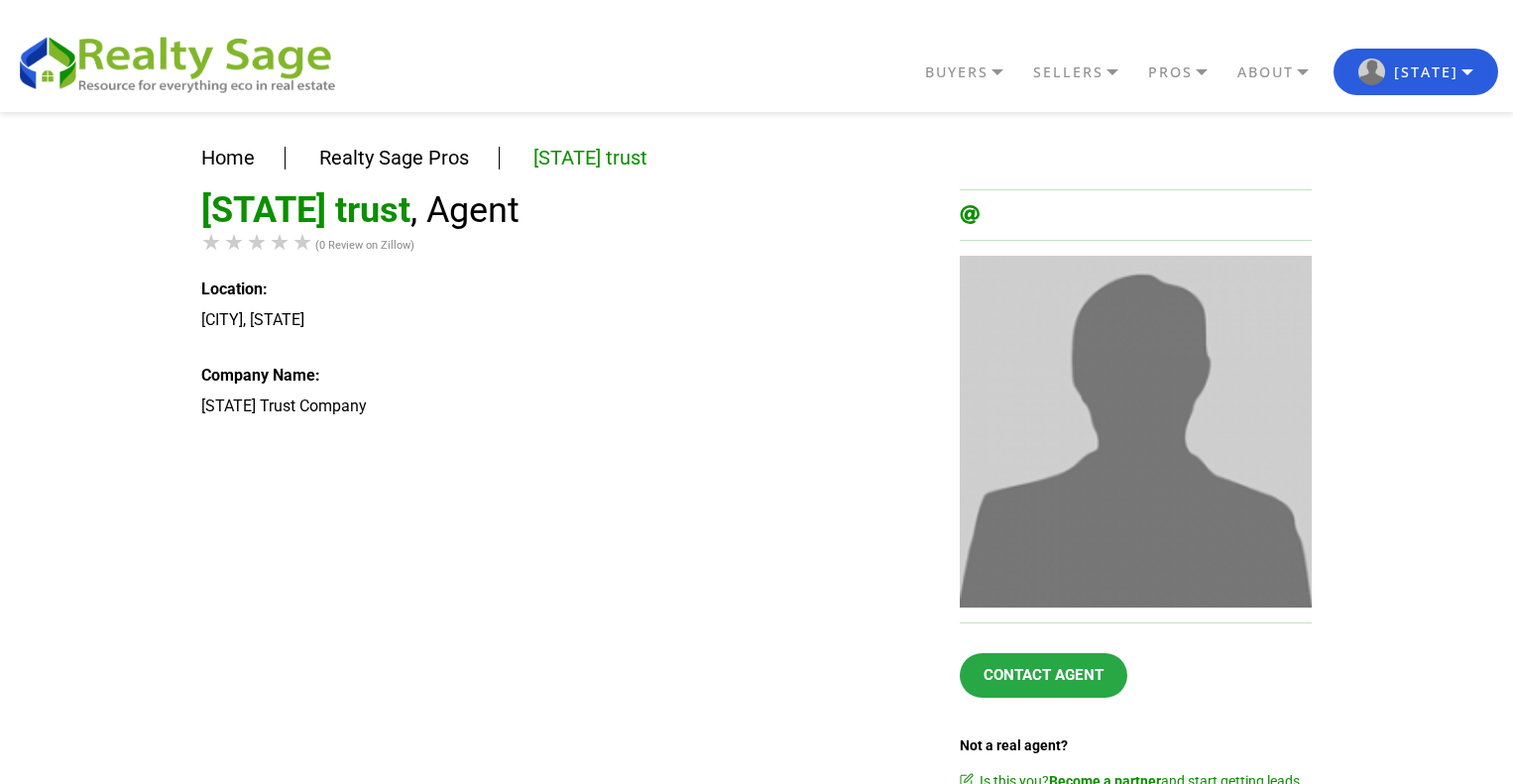 scroll, scrollTop: 0, scrollLeft: 0, axis: both 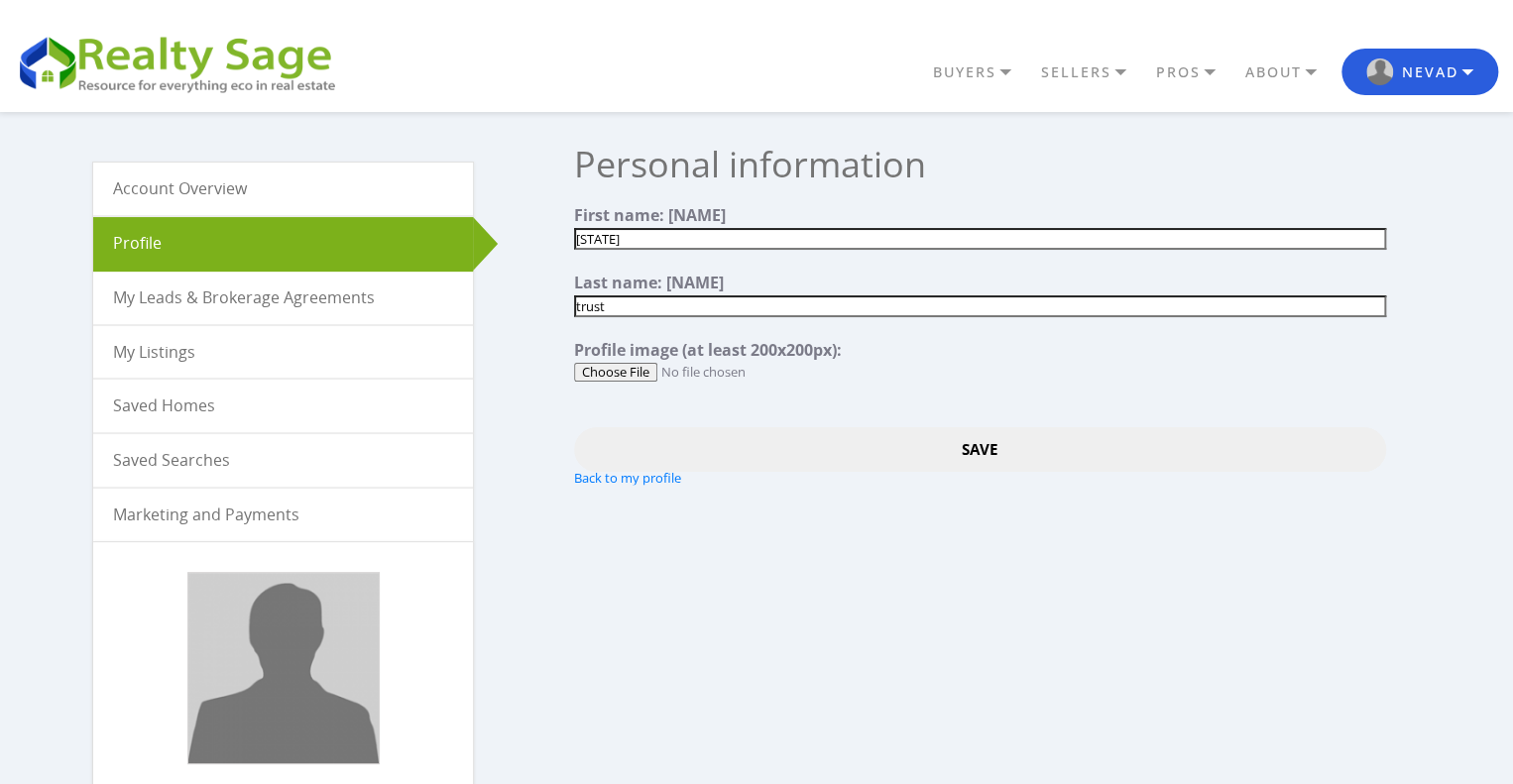 click at bounding box center [980, 372] 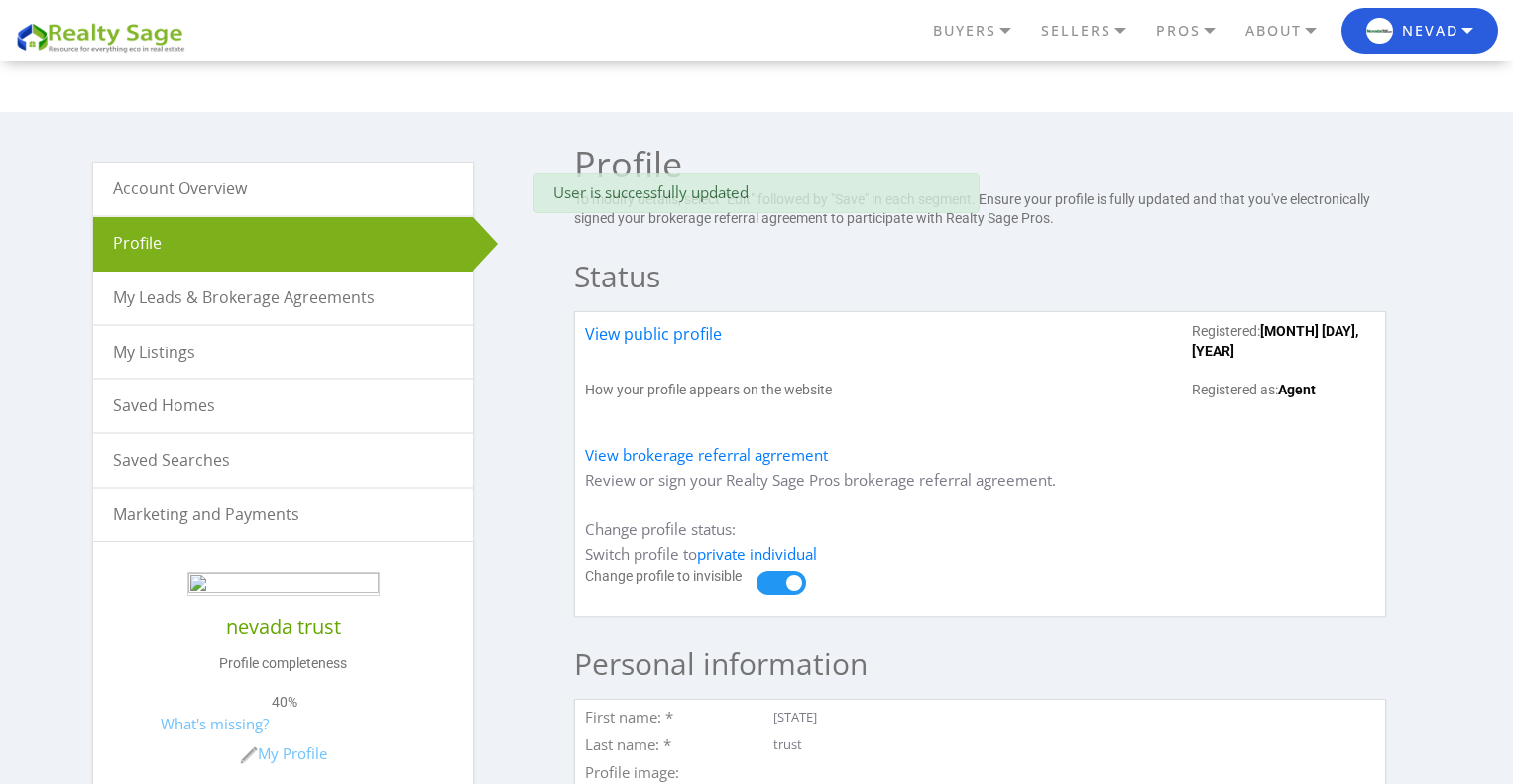 scroll, scrollTop: 297, scrollLeft: 0, axis: vertical 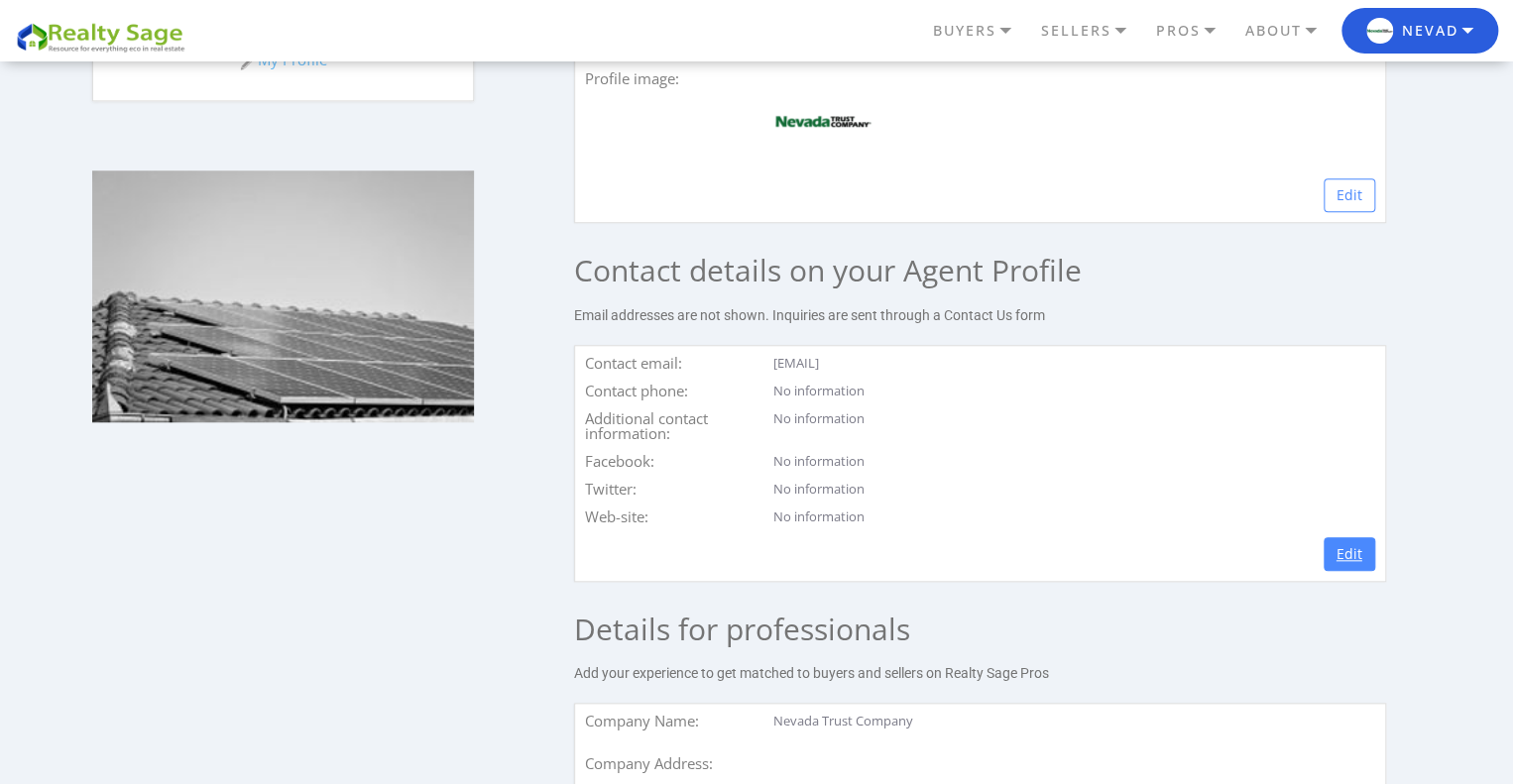 click on "Edit" at bounding box center [1349, 554] 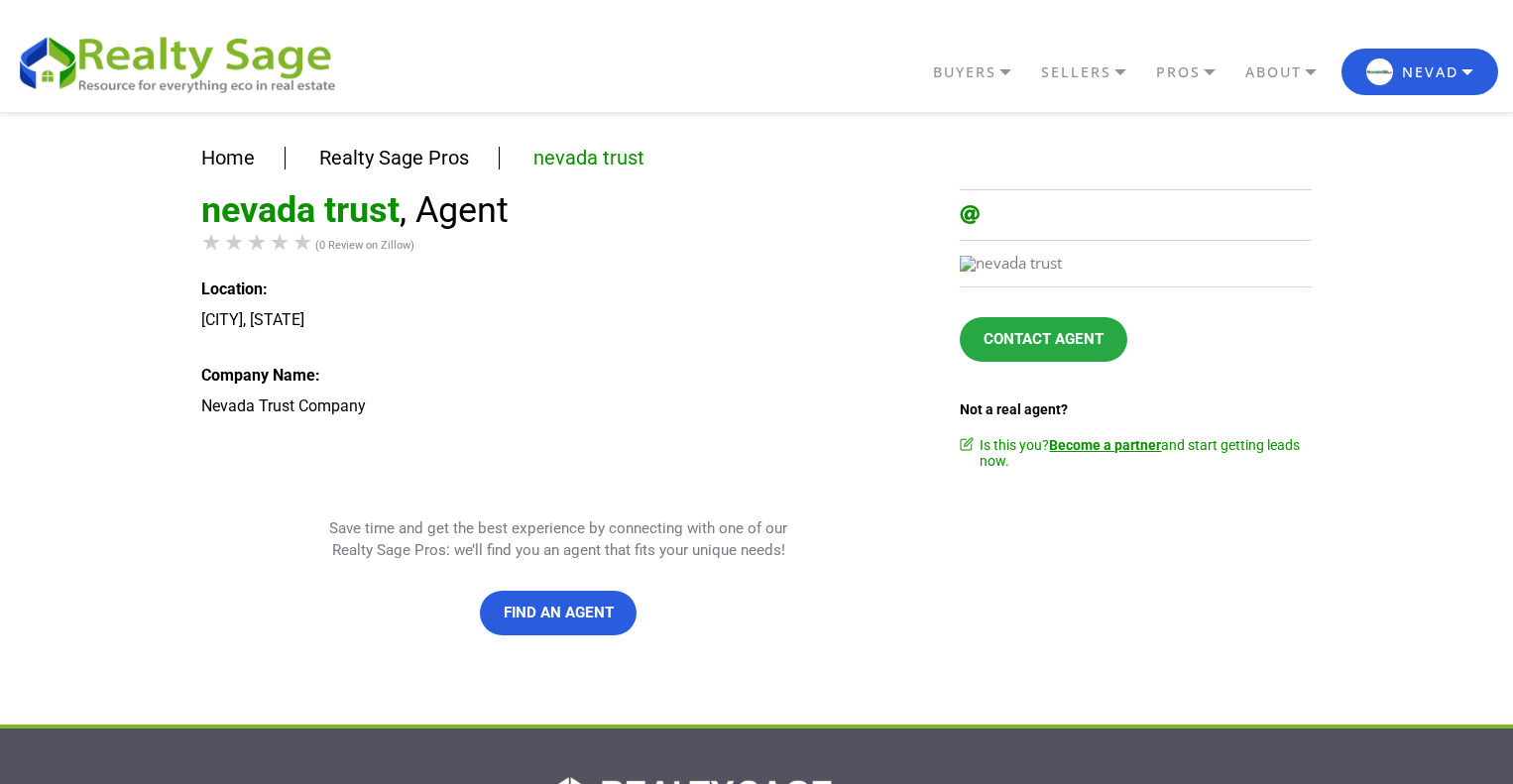 scroll, scrollTop: 113, scrollLeft: 0, axis: vertical 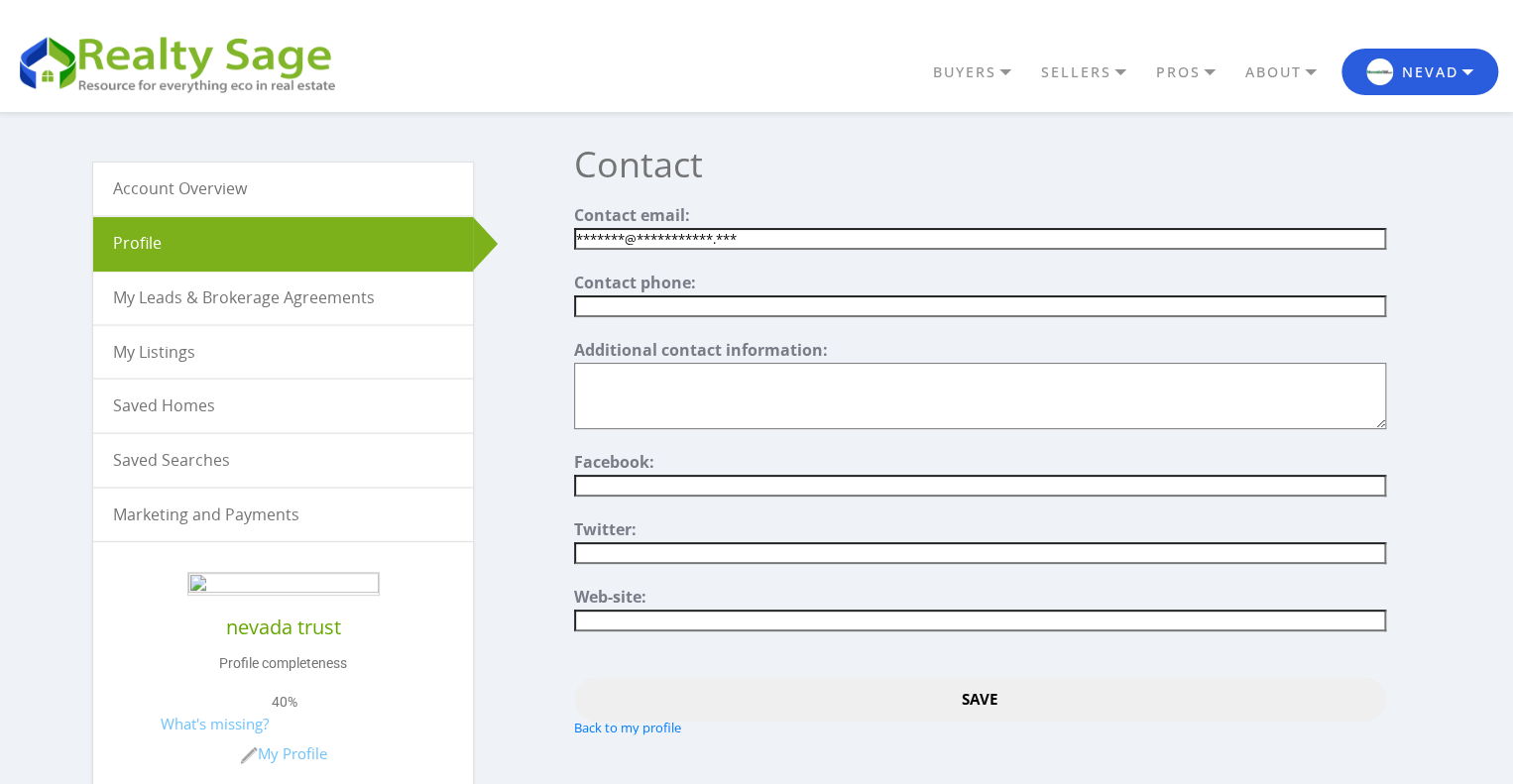 click on "**********" at bounding box center [980, 239] 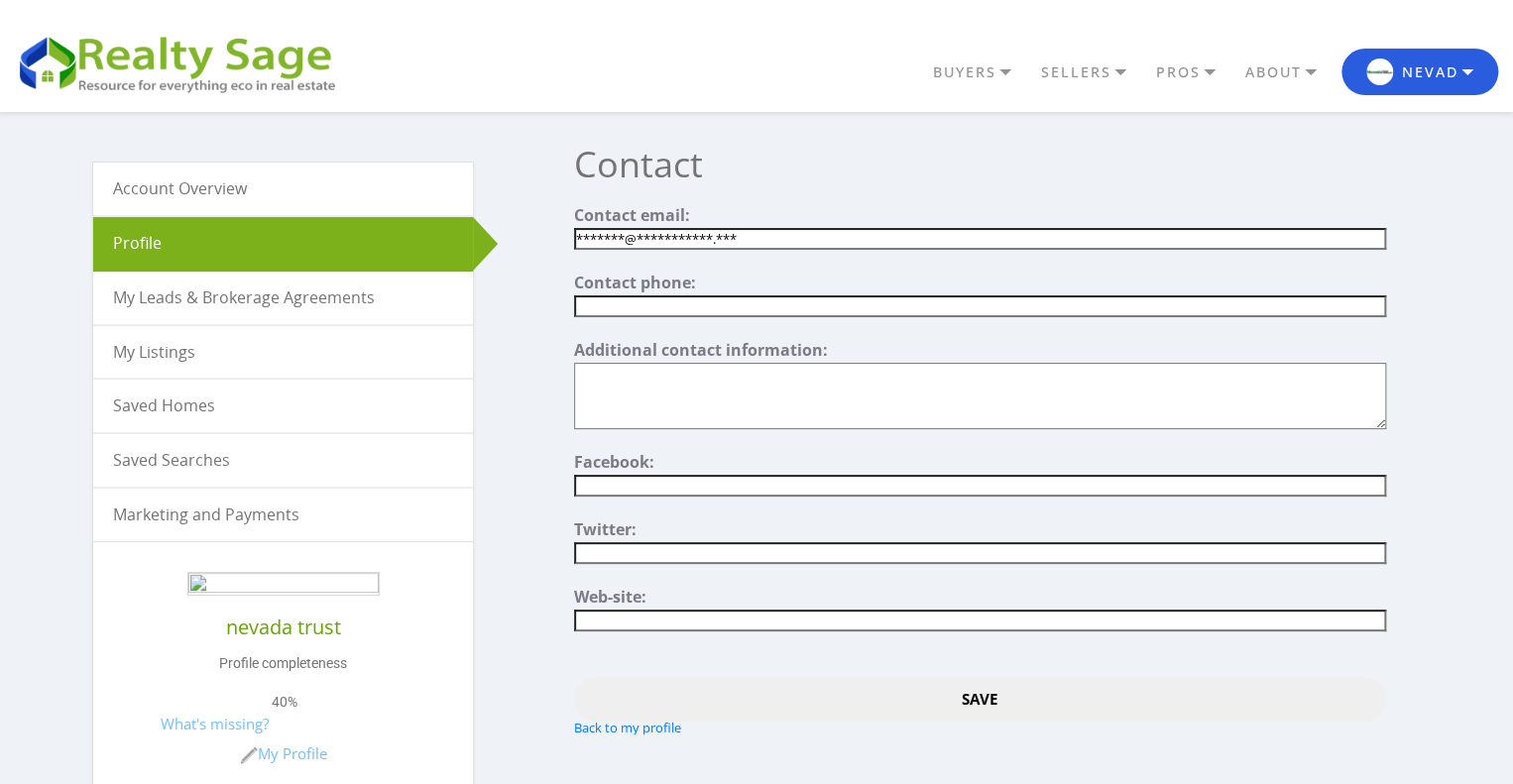 paste on "jgrell" 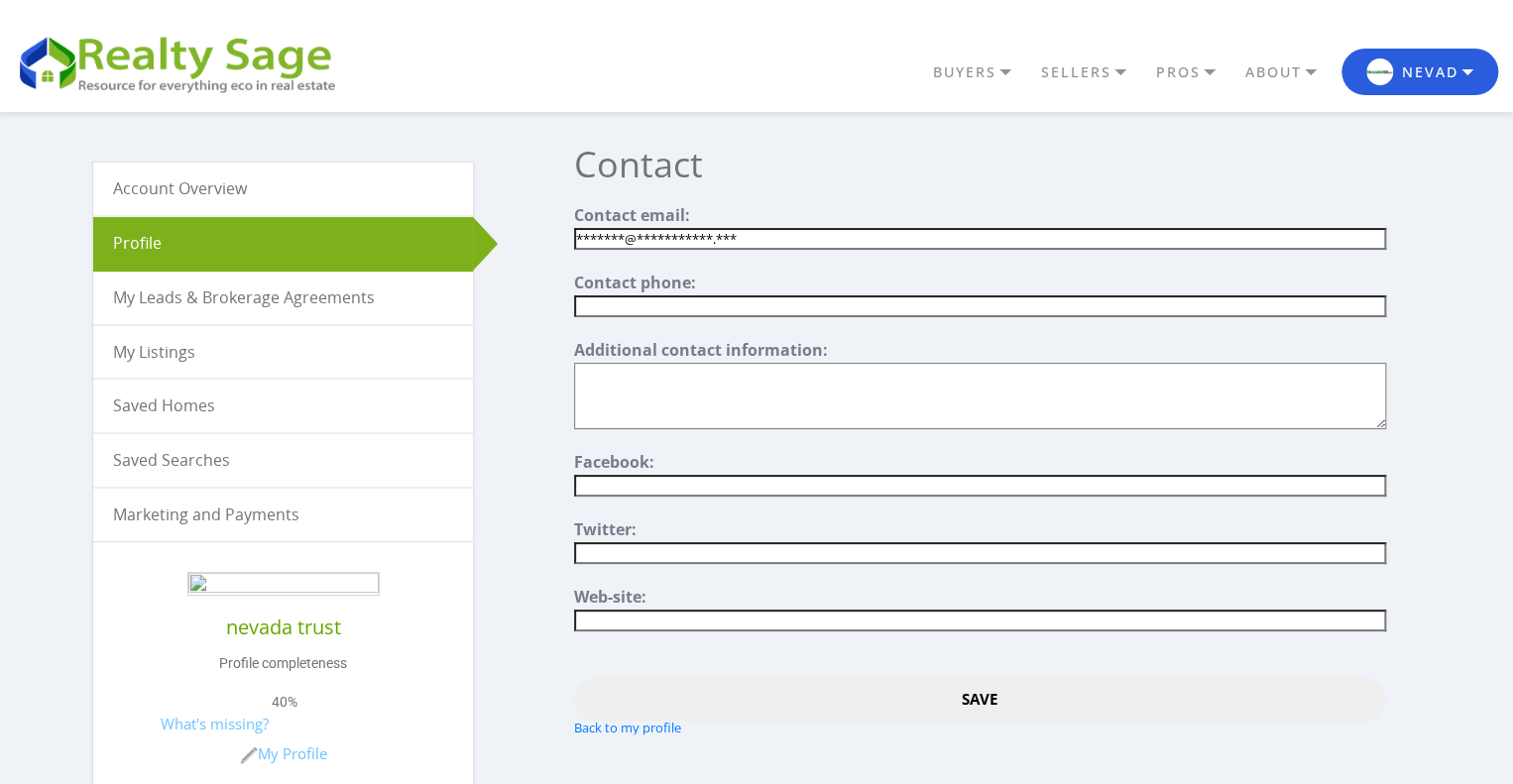 type on "[EMAIL]" 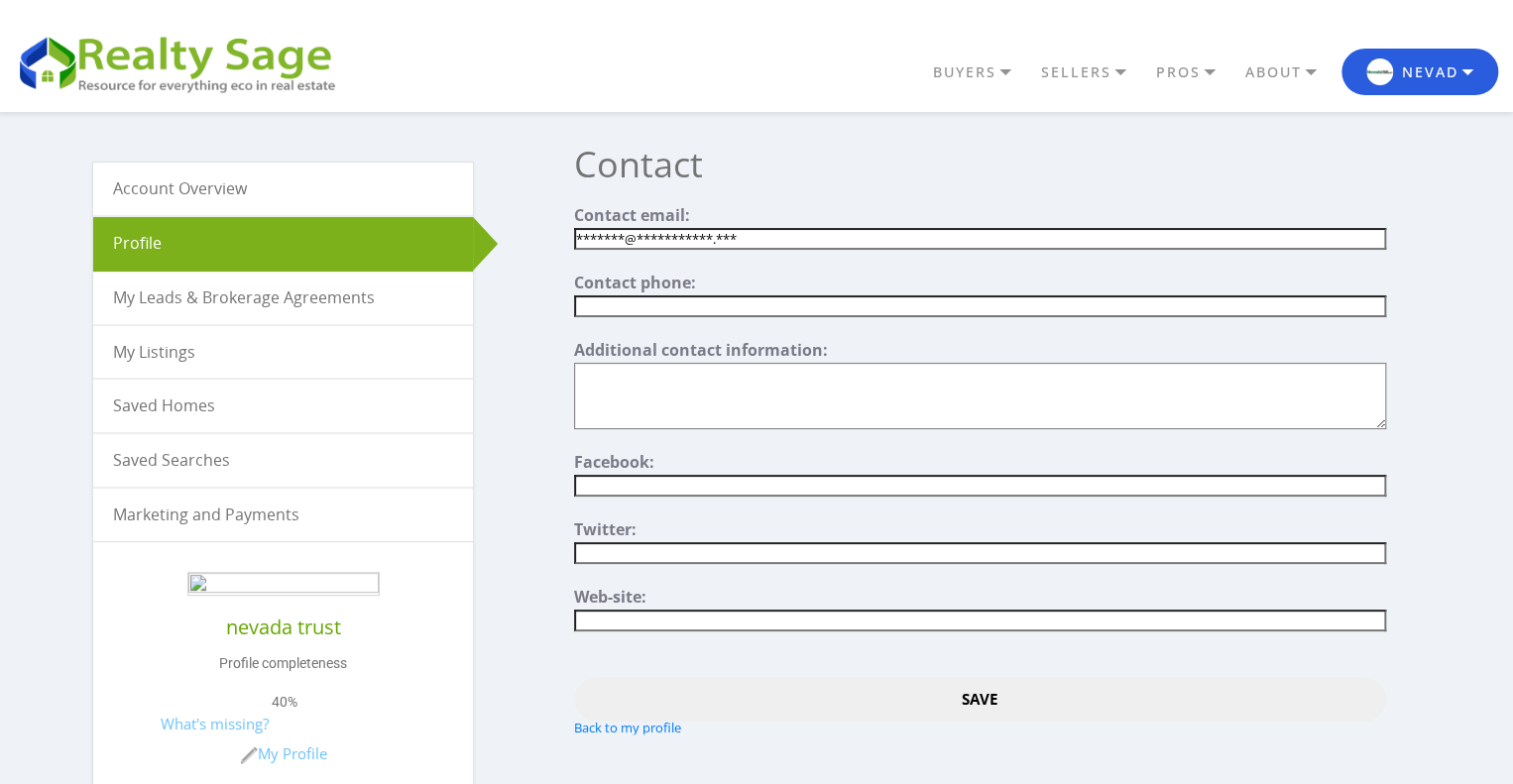 paste on "[PHONE]" 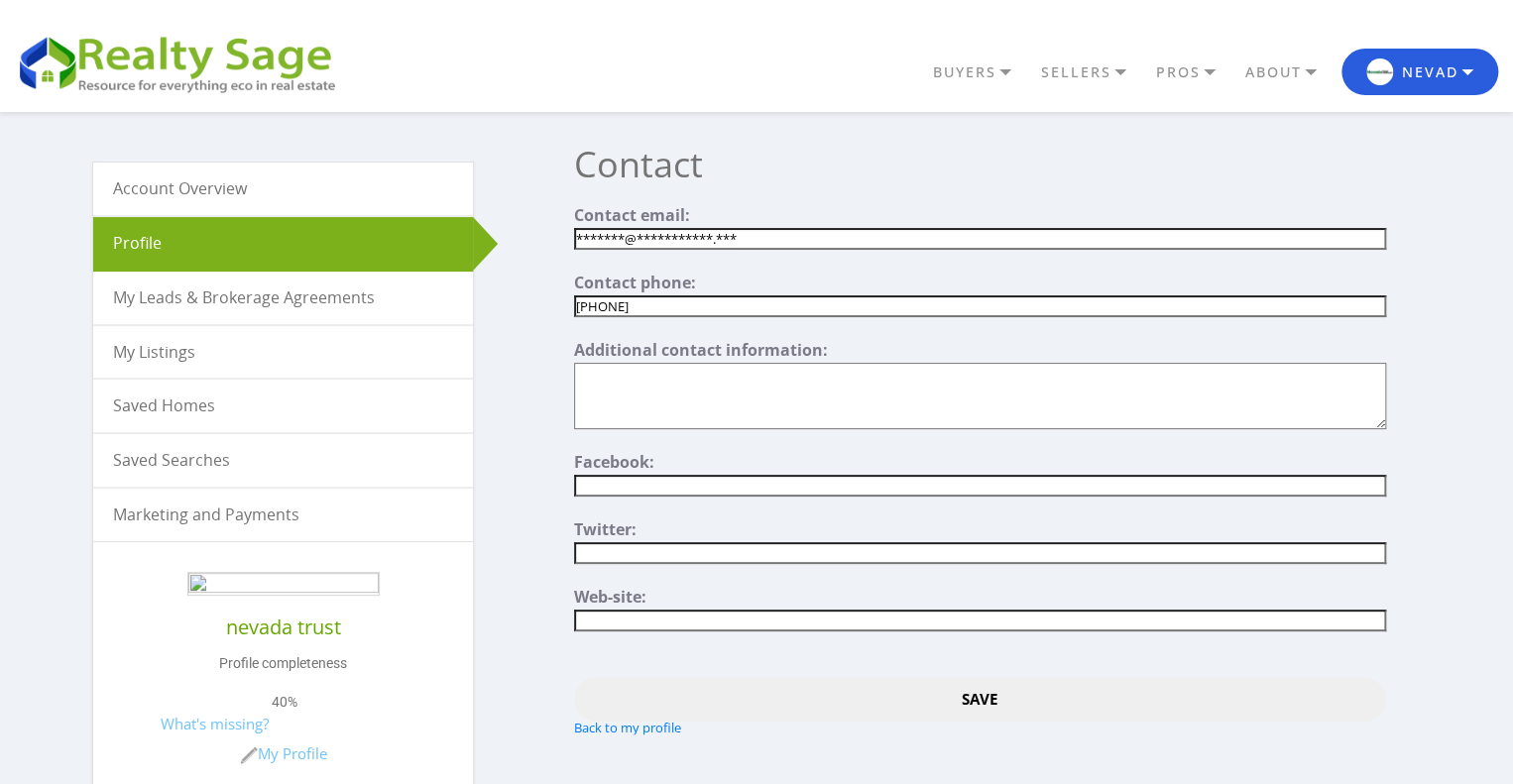 type on "[PHONE]" 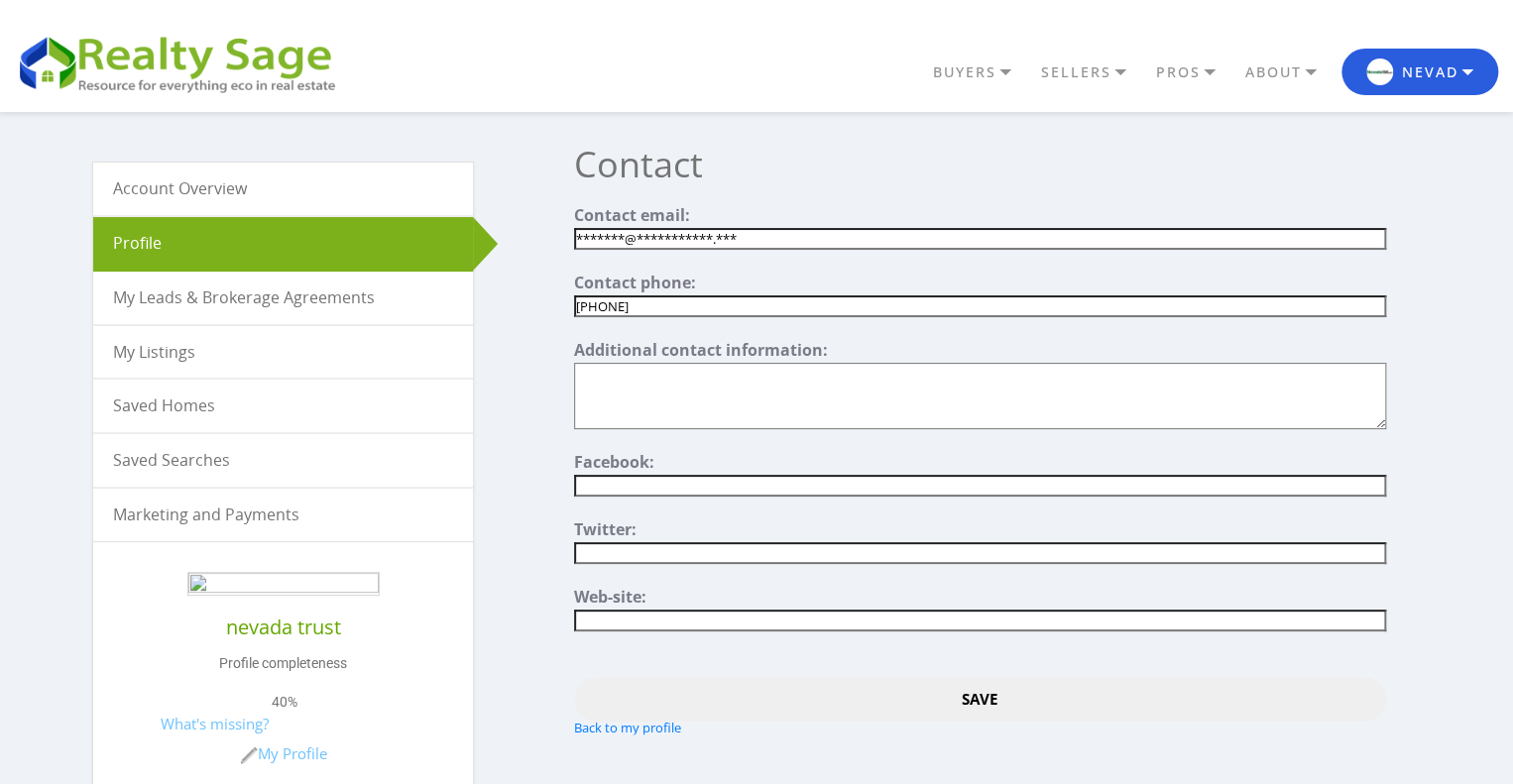paste on "https://www.facebook.com/nevadatrust" 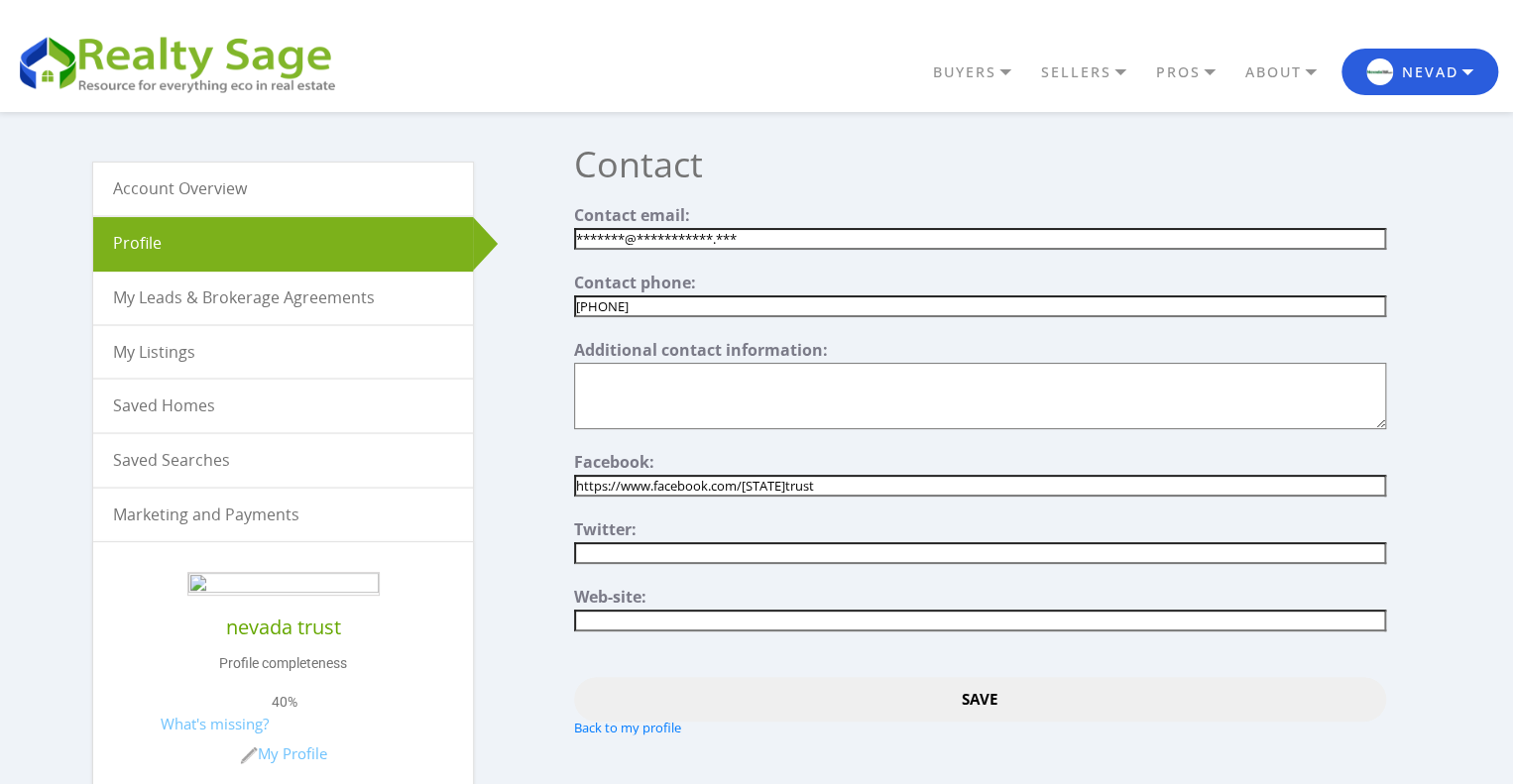 type on "https://www.facebook.com/nevadatrust" 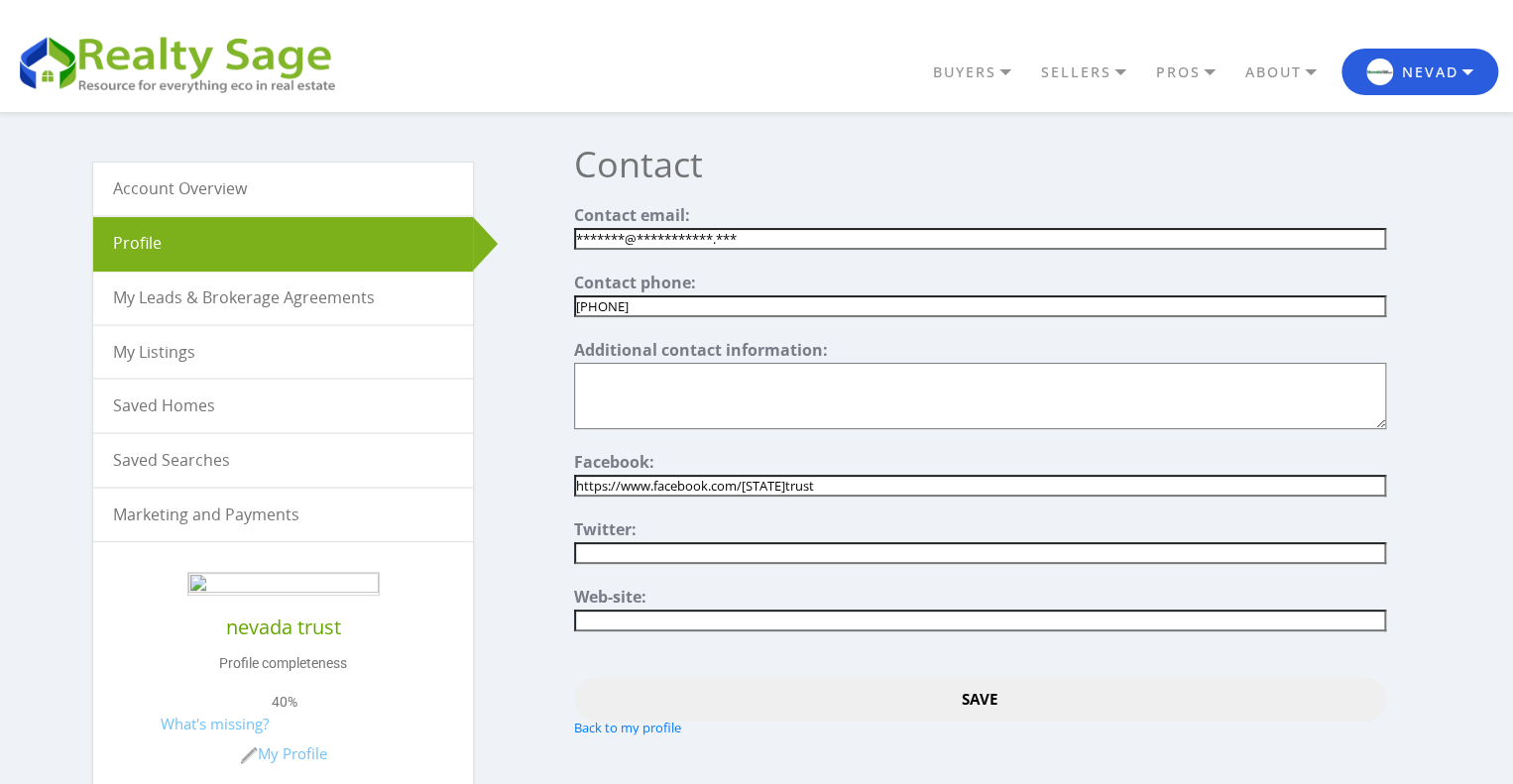 paste on "https://nevadatrust.com" 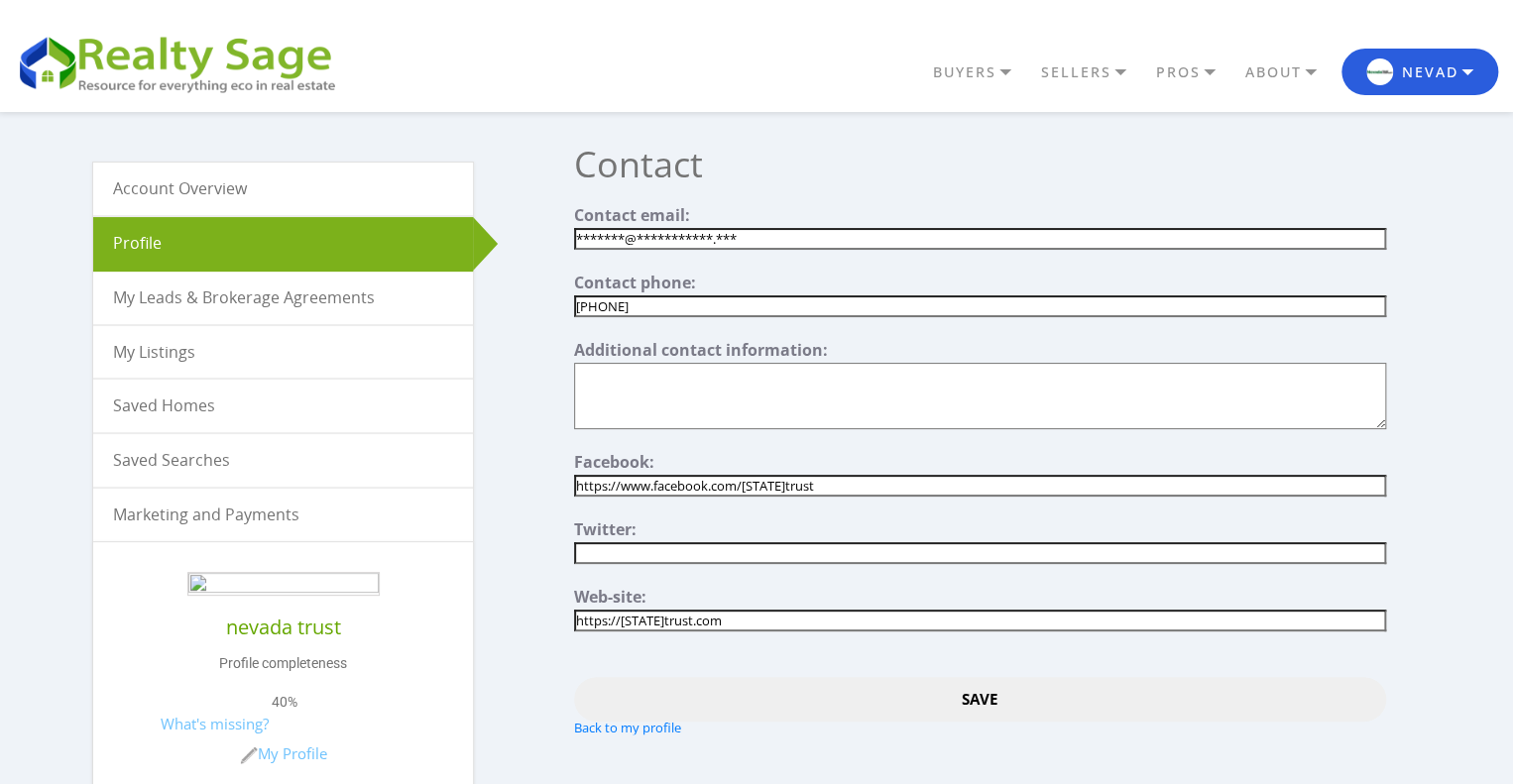 scroll, scrollTop: 99, scrollLeft: 0, axis: vertical 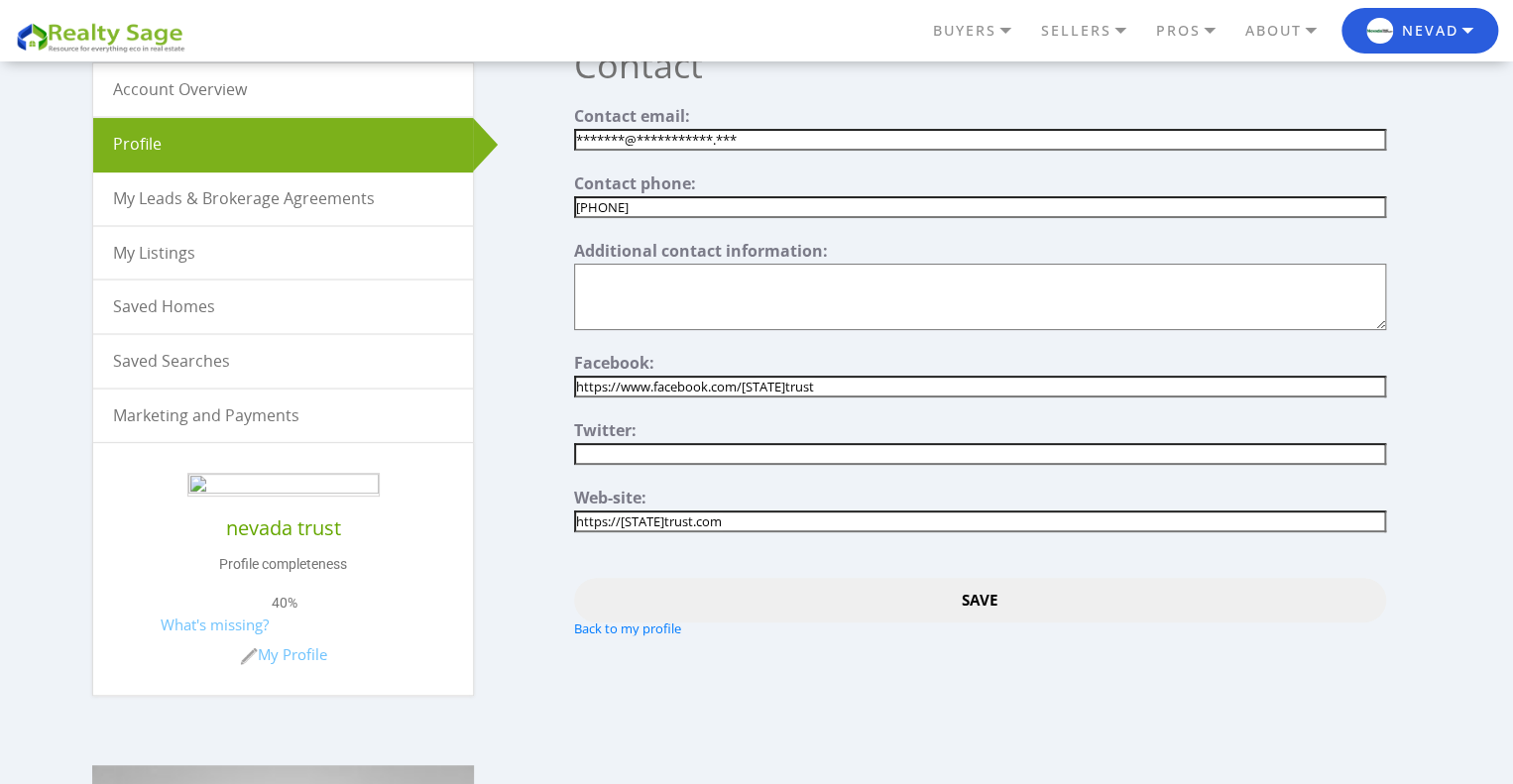 type on "https://nevadatrust.com" 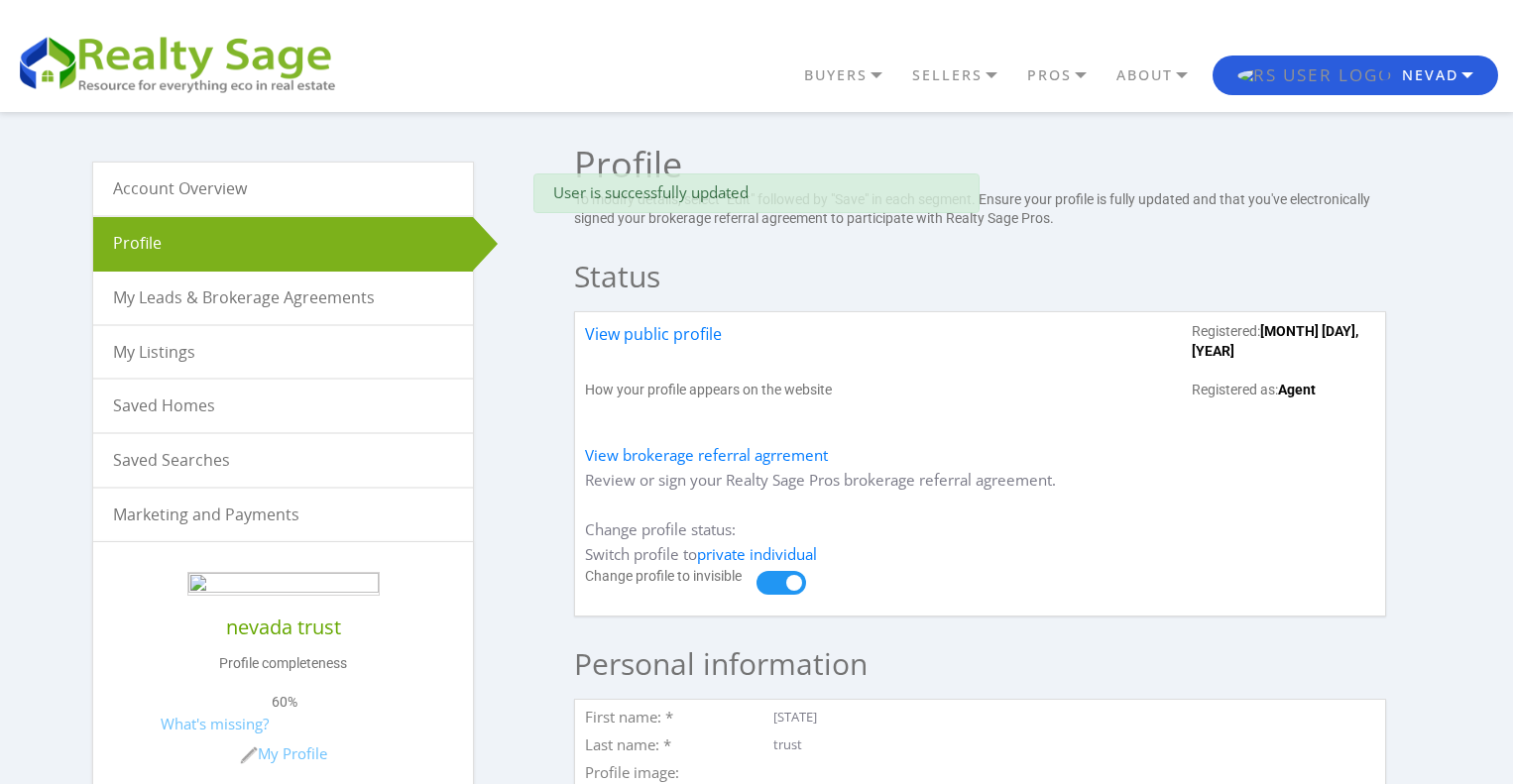 scroll, scrollTop: 0, scrollLeft: 0, axis: both 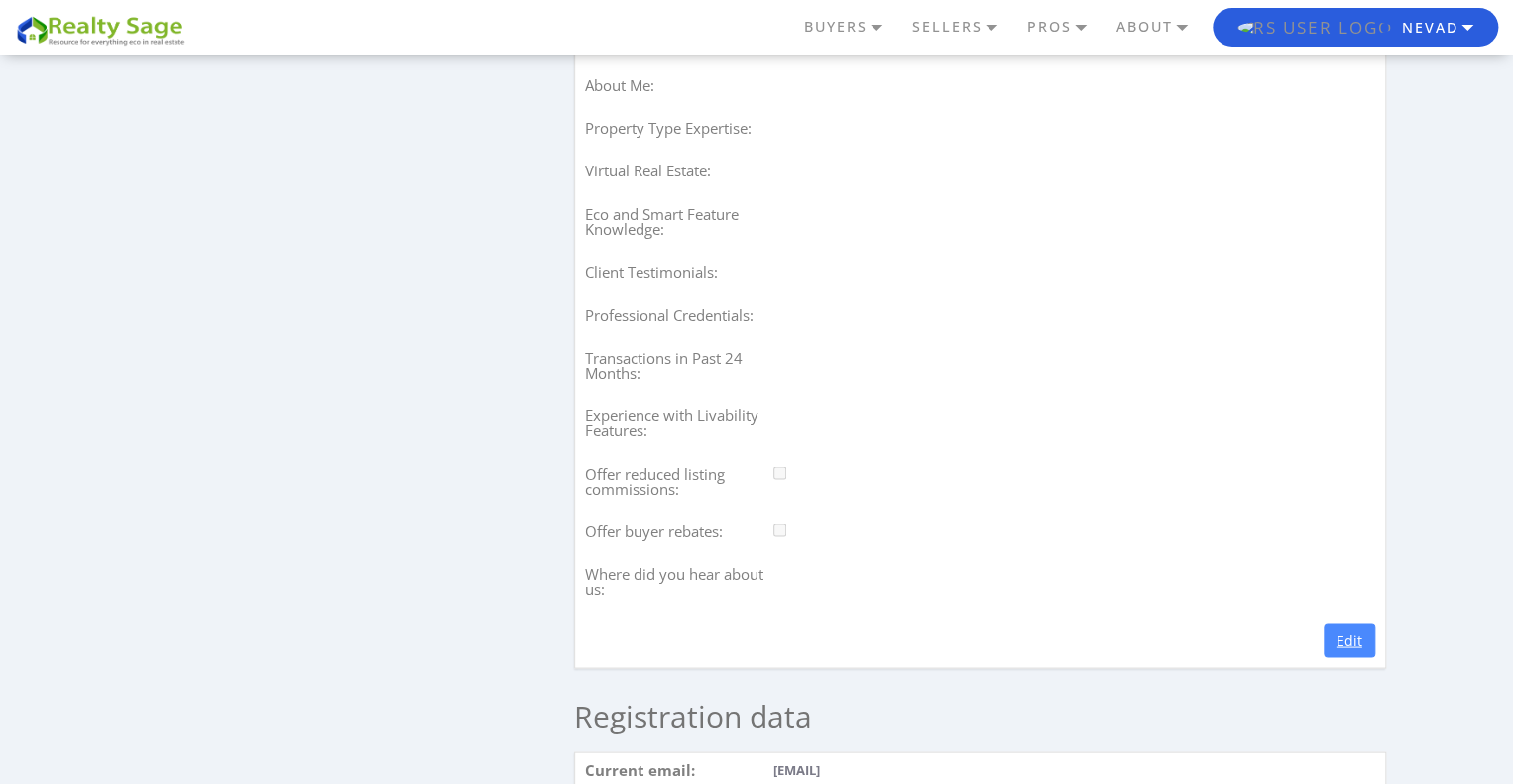 click on "Edit" at bounding box center (1349, 640) 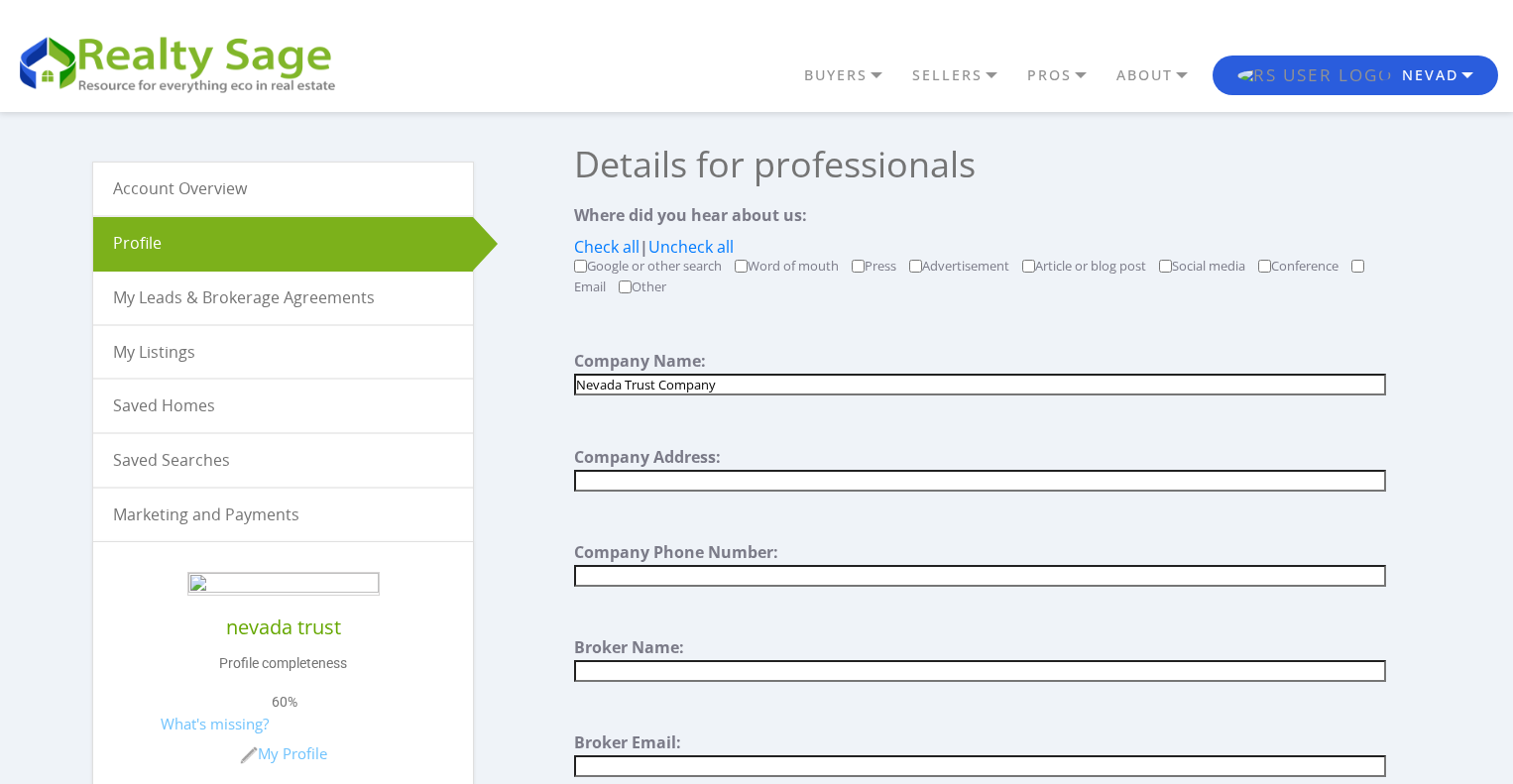 scroll, scrollTop: 0, scrollLeft: 0, axis: both 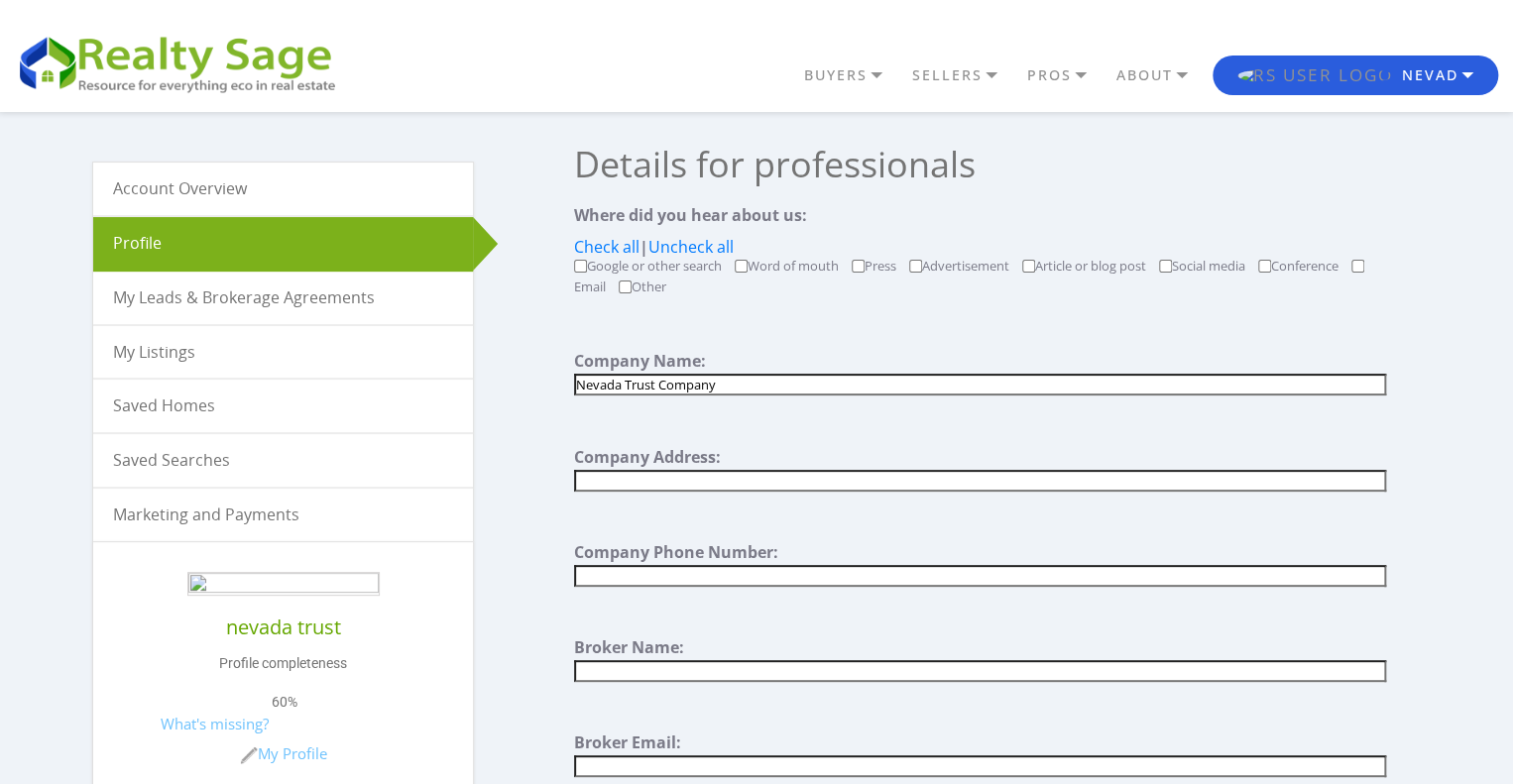 click at bounding box center [980, 481] 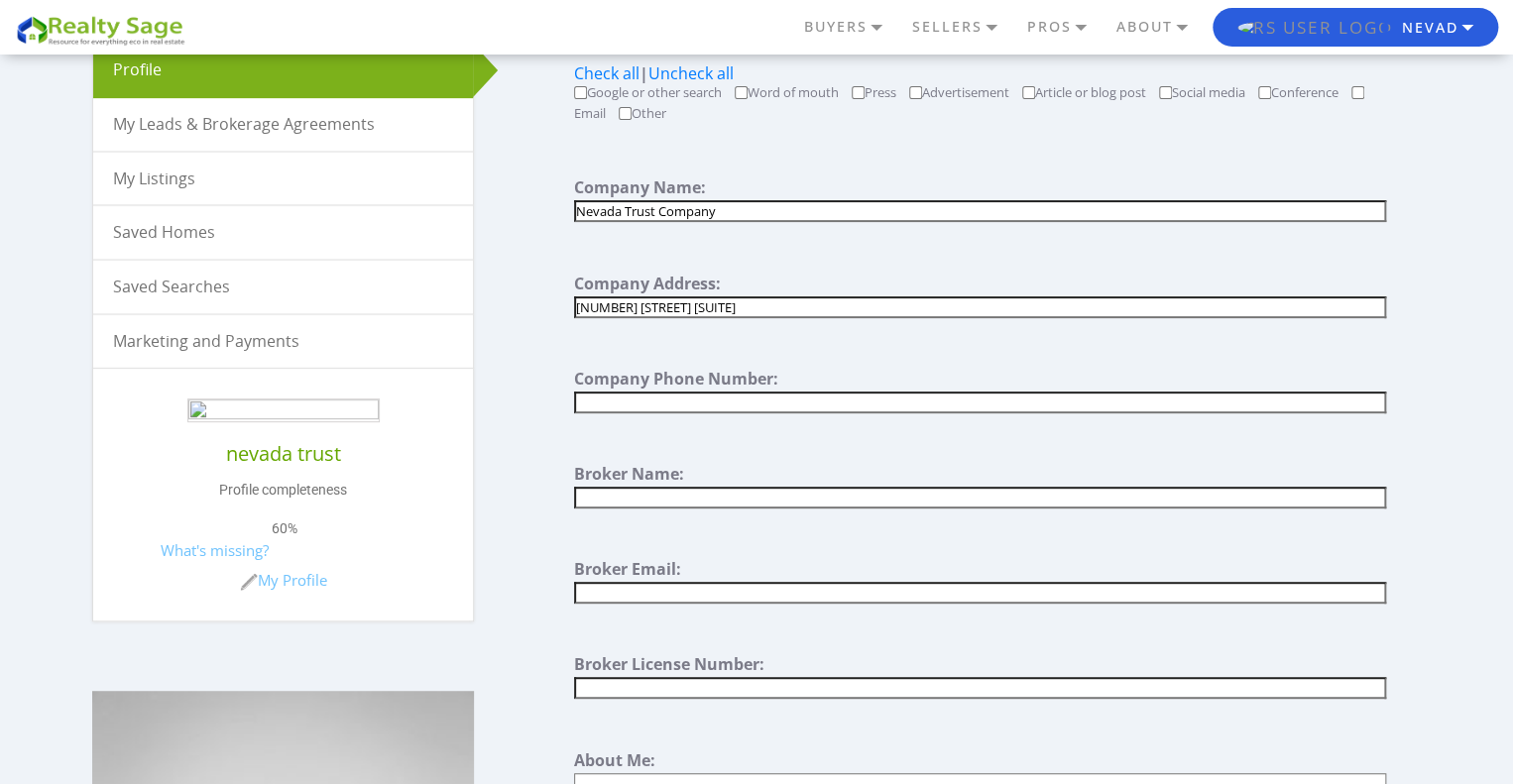 scroll, scrollTop: 198, scrollLeft: 0, axis: vertical 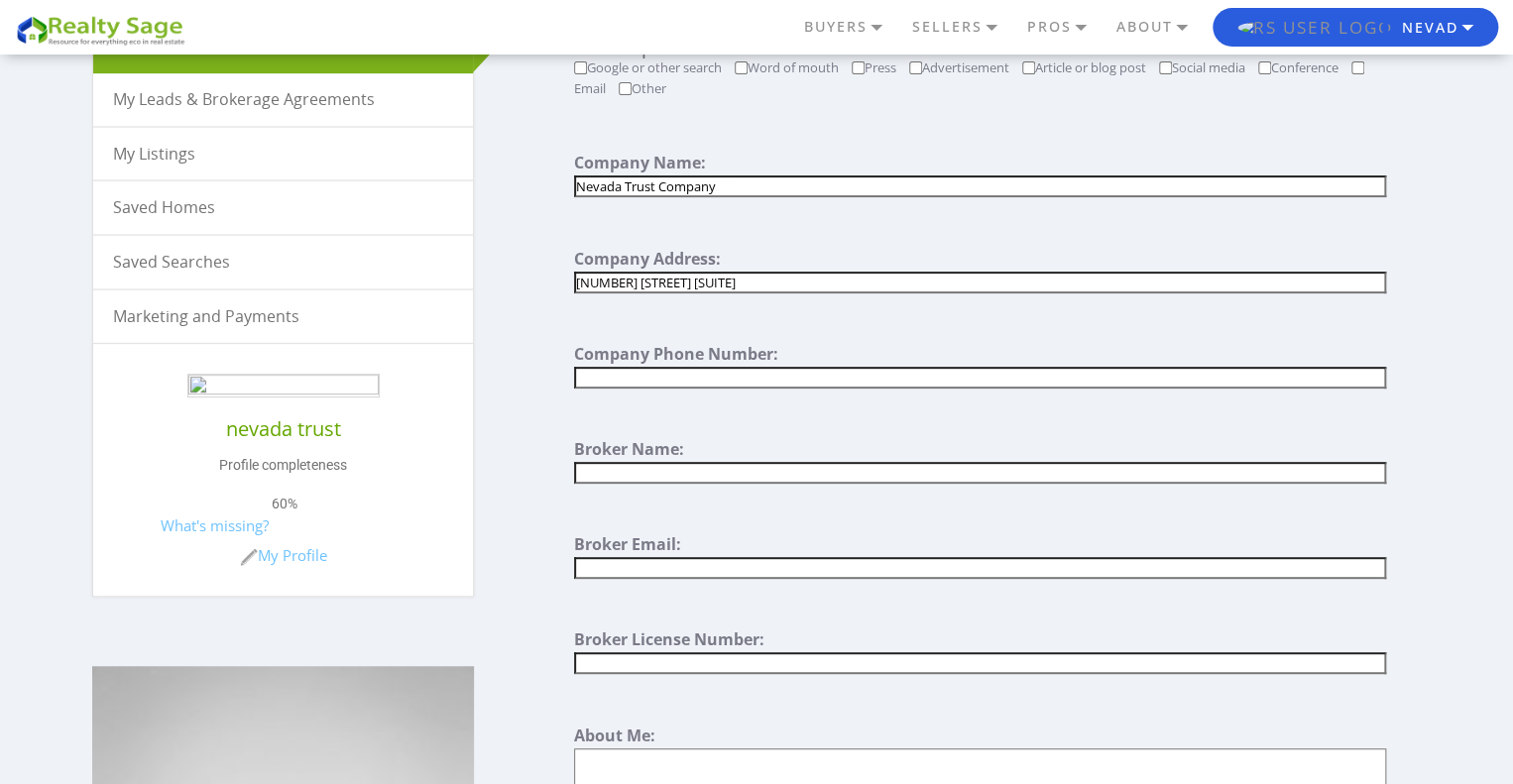 type on "[NUMBER] [STREET] [SUITE]" 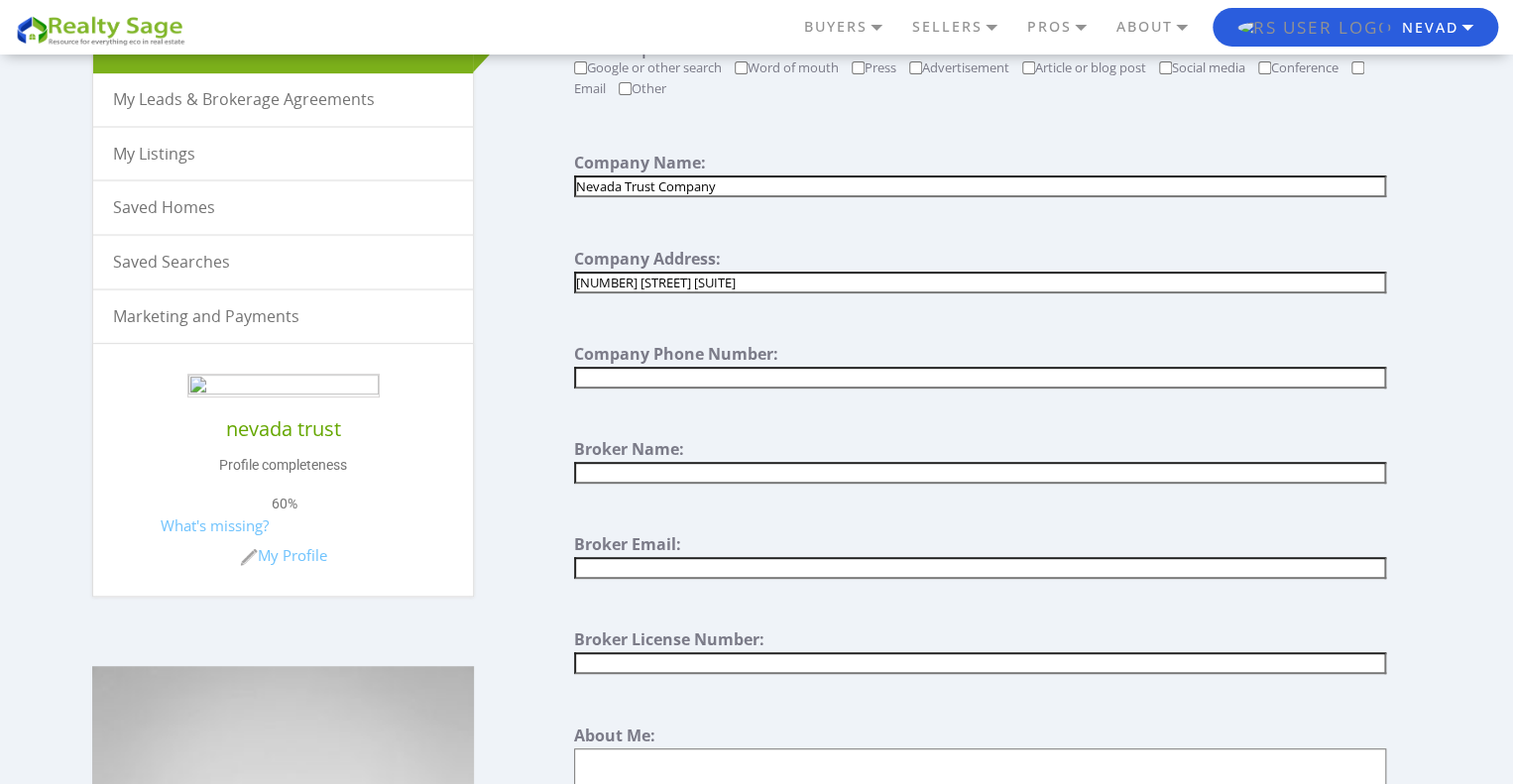 paste on "([AREACODE]) [PHONE]" 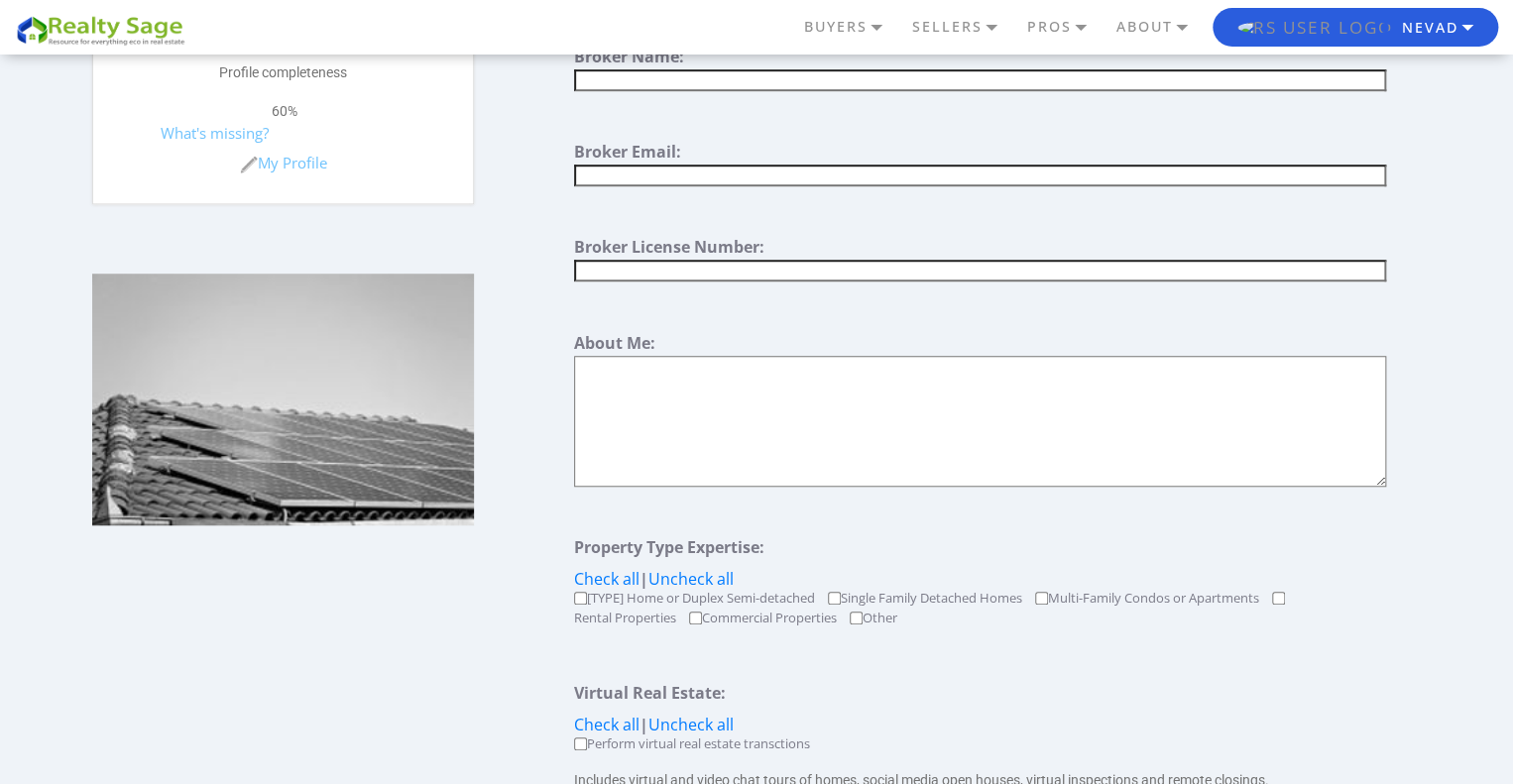 scroll, scrollTop: 595, scrollLeft: 0, axis: vertical 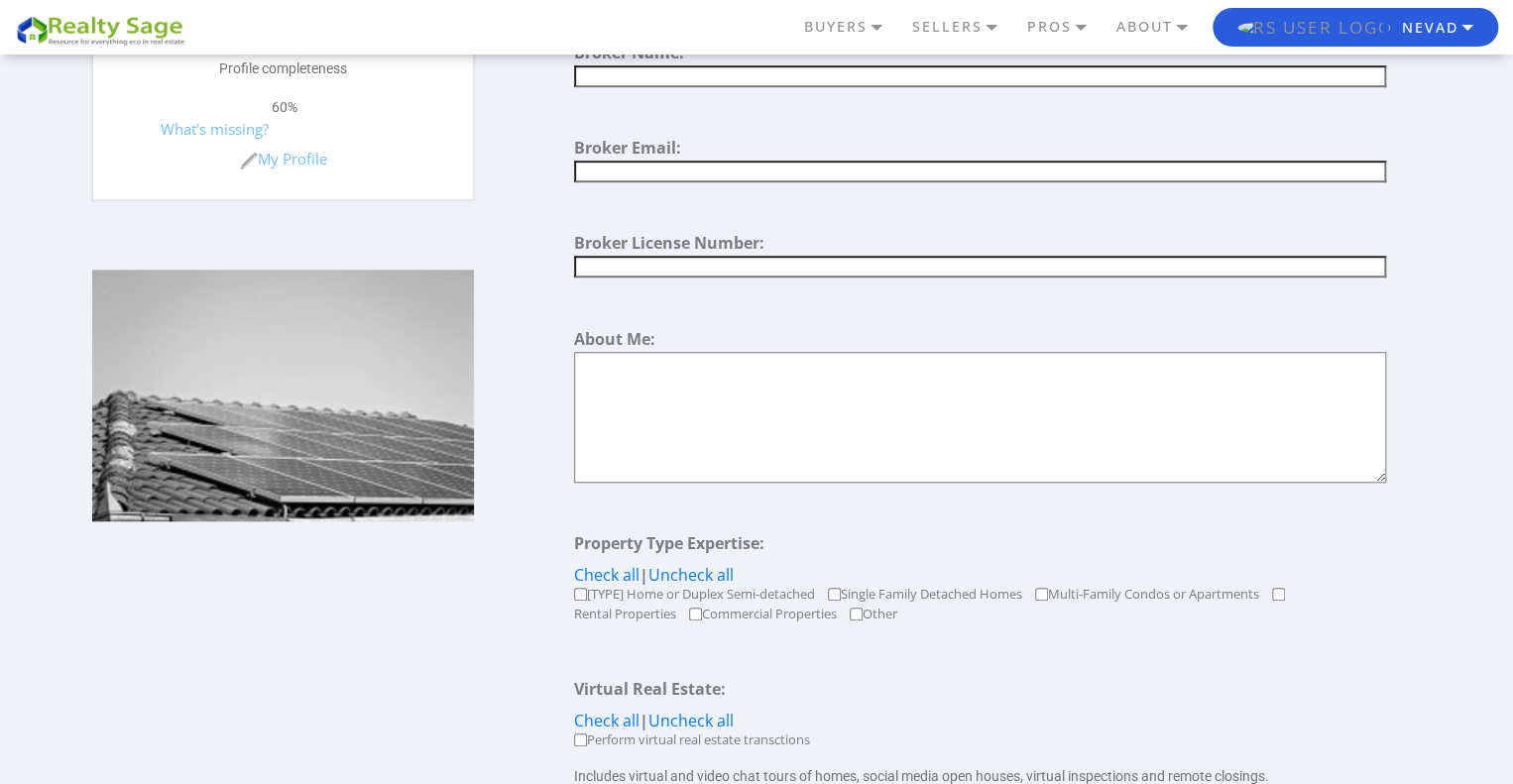 type on "([AREACODE]) [PHONE]" 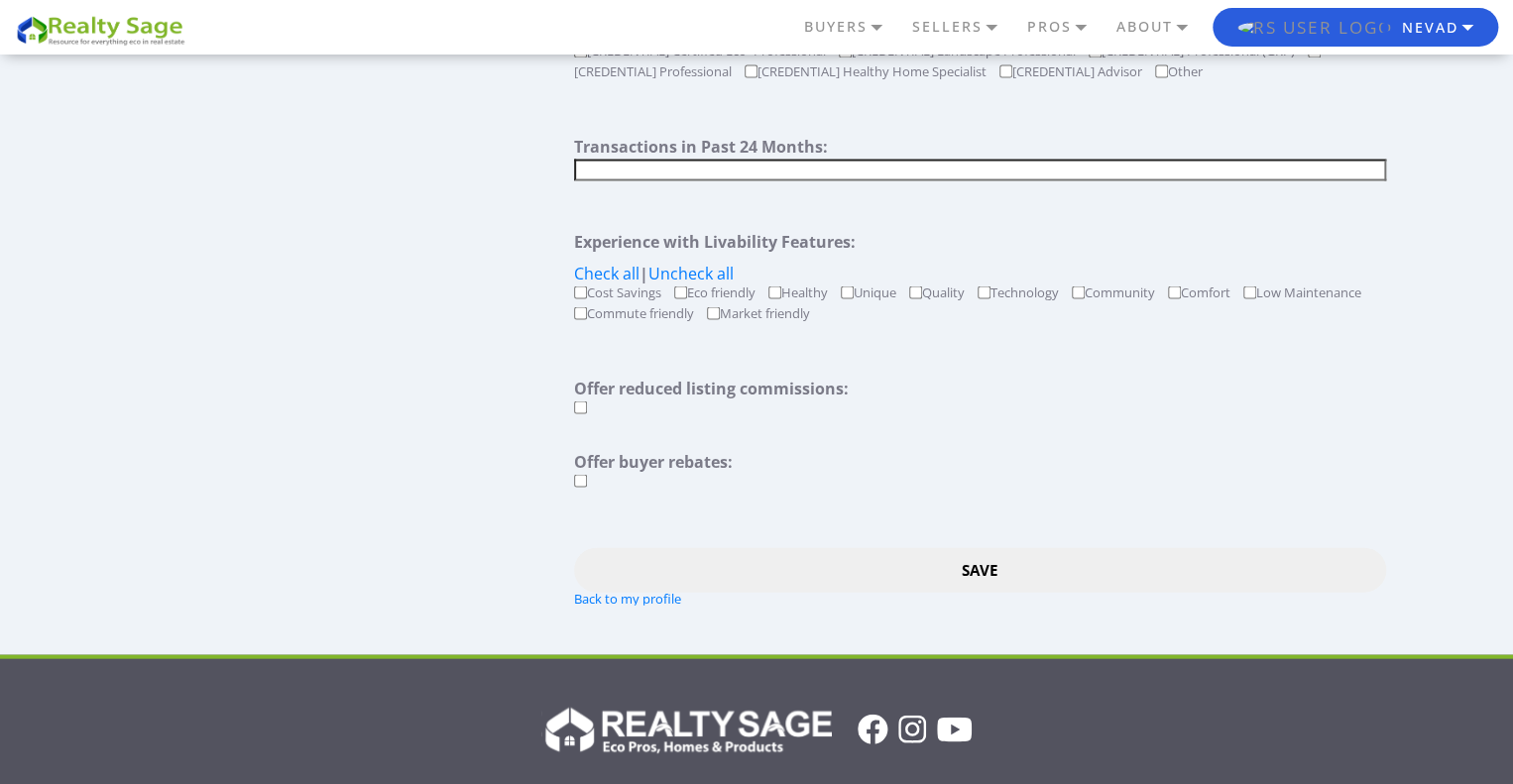scroll, scrollTop: 1883, scrollLeft: 0, axis: vertical 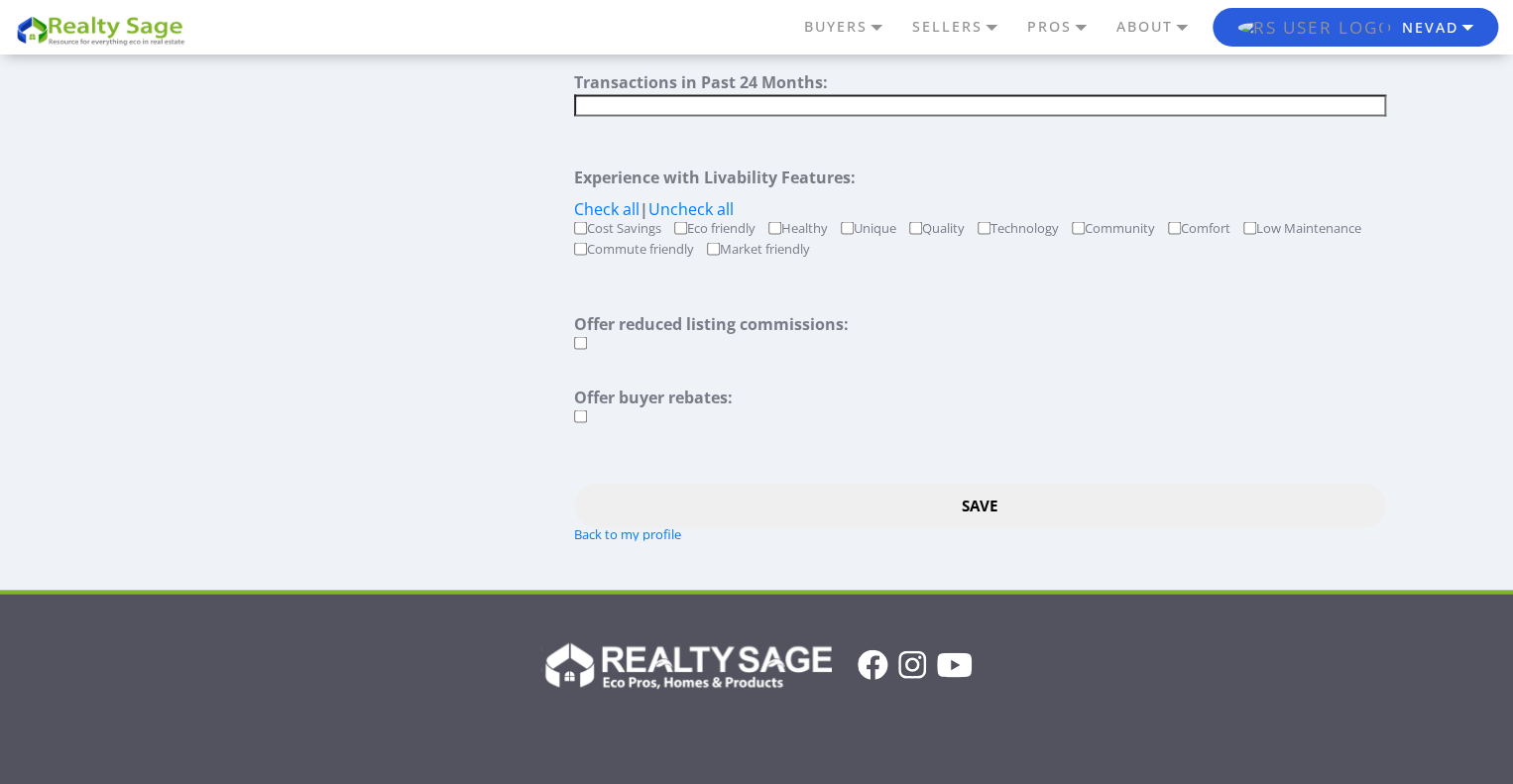 type on "At [COMPANY], we are a licensed corporate trust services provider. If you are looking for a company that specializes in asset trust protection, trust management services, and investment management services, we can help. [COMPANY] was founded in 1995 and has been offering extensive trust, custody escrow, retirement, and investment management services to a global base of clients. When you work with our firm, enjoy peace of mind knowing that [COMPANY] is led by experienced industry professionals and partners who are the nation’s leading tax strategists, estate planning counselors, and more. We provide holistic, integrated, and thoughtful solutions to protect your assets and manage risks. Schedule an appointment with us today." 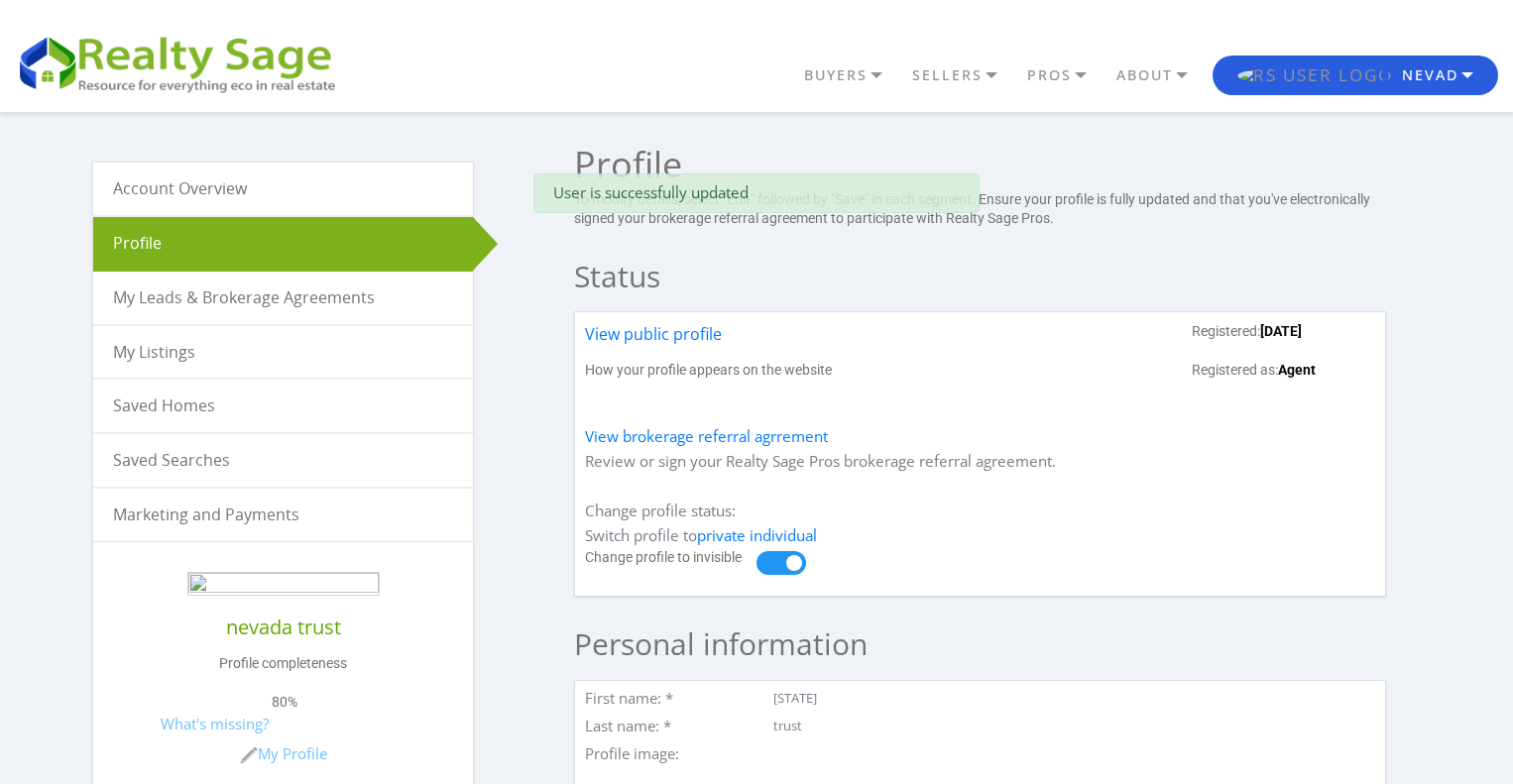 scroll, scrollTop: 297, scrollLeft: 0, axis: vertical 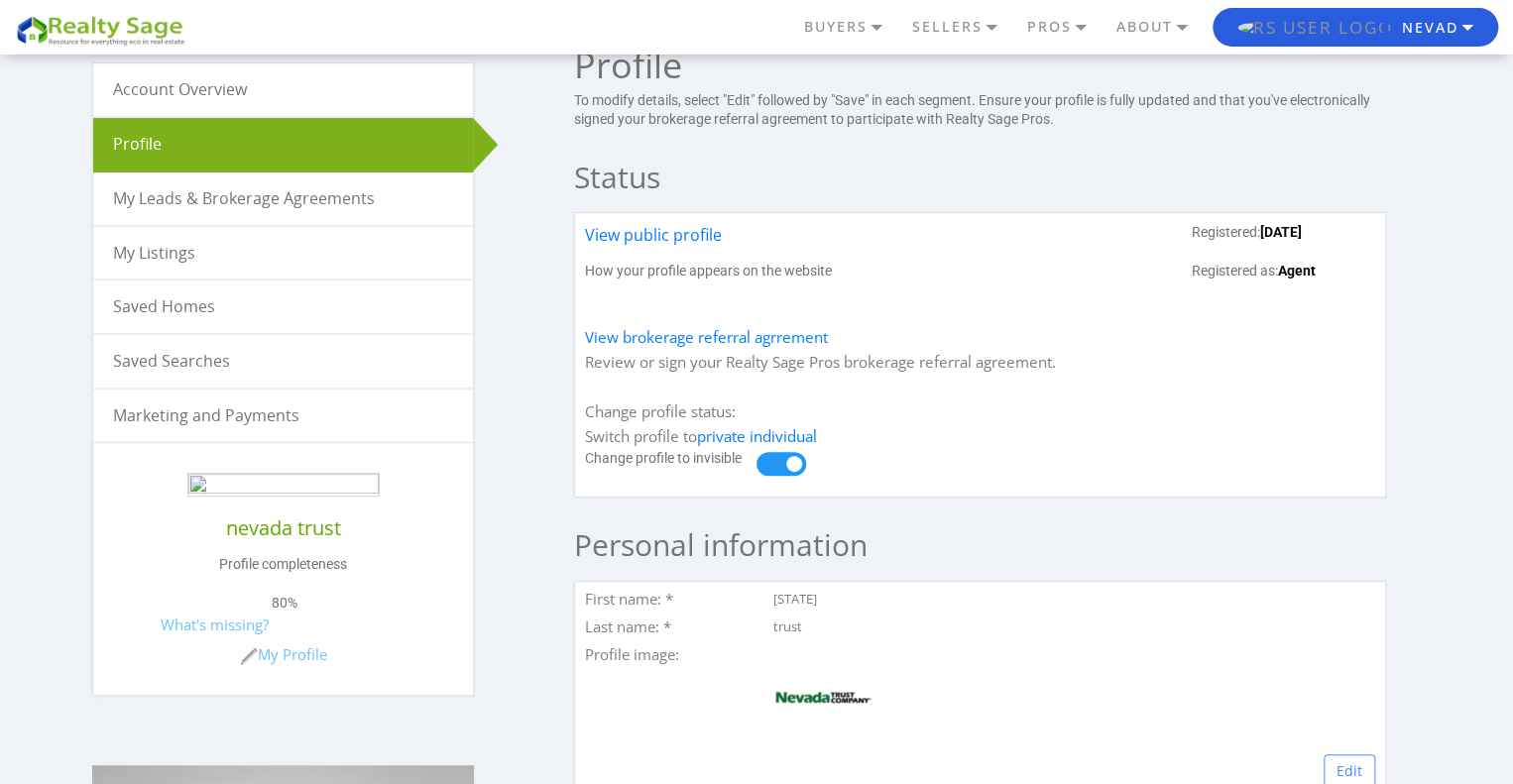 click on "My Listings" at bounding box center (283, 253) 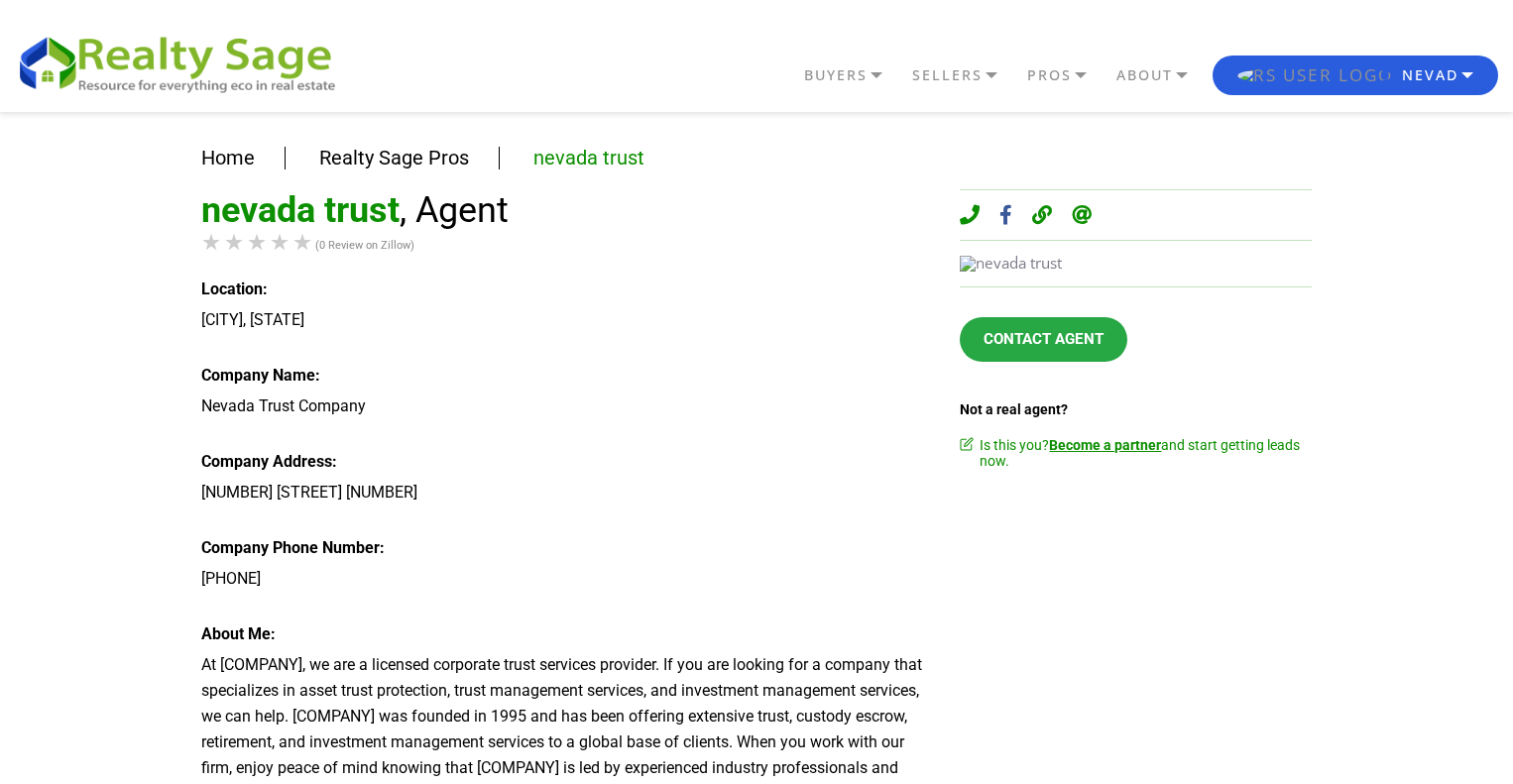 scroll, scrollTop: 0, scrollLeft: 0, axis: both 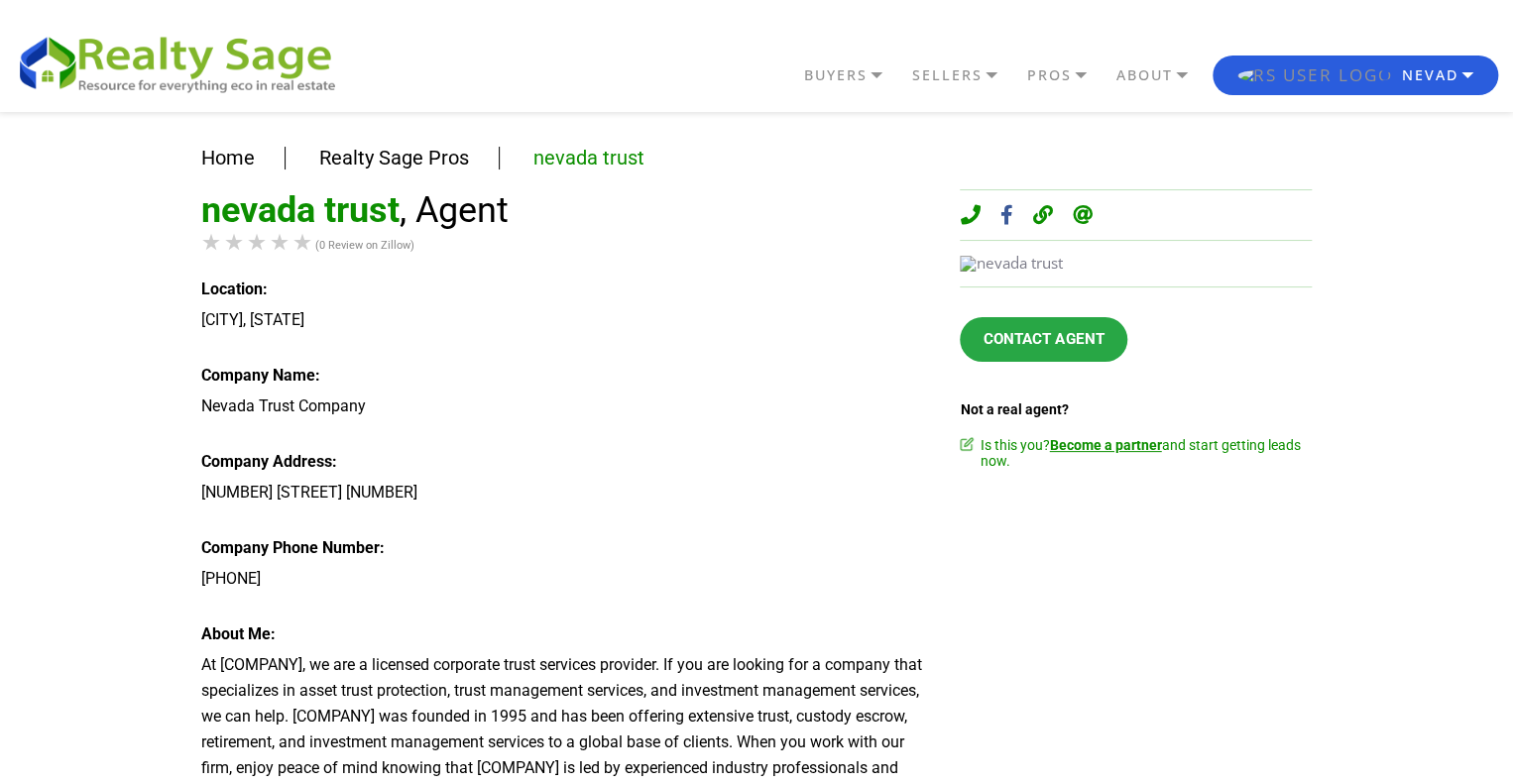 click at bounding box center (1042, 215) 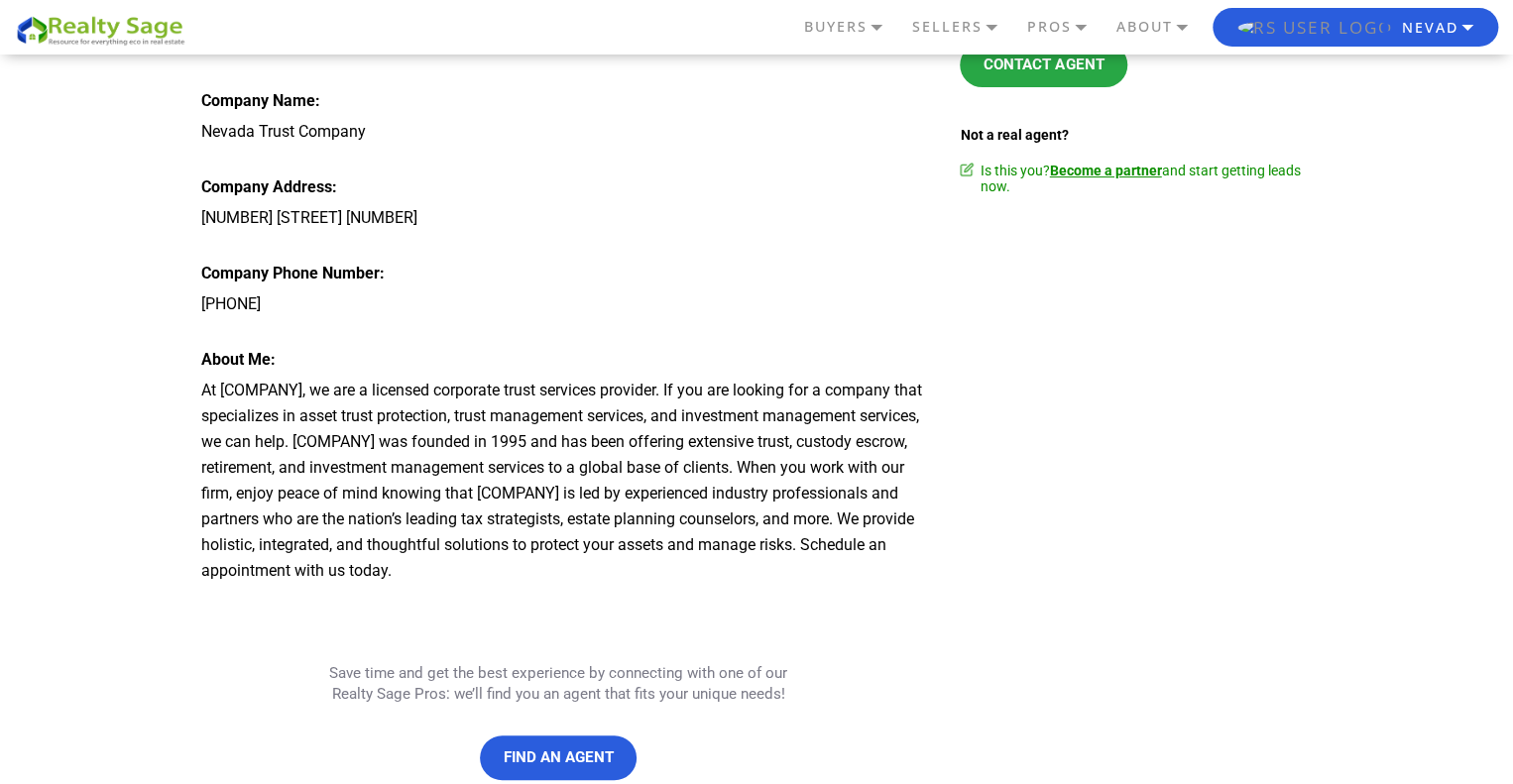 scroll, scrollTop: 0, scrollLeft: 0, axis: both 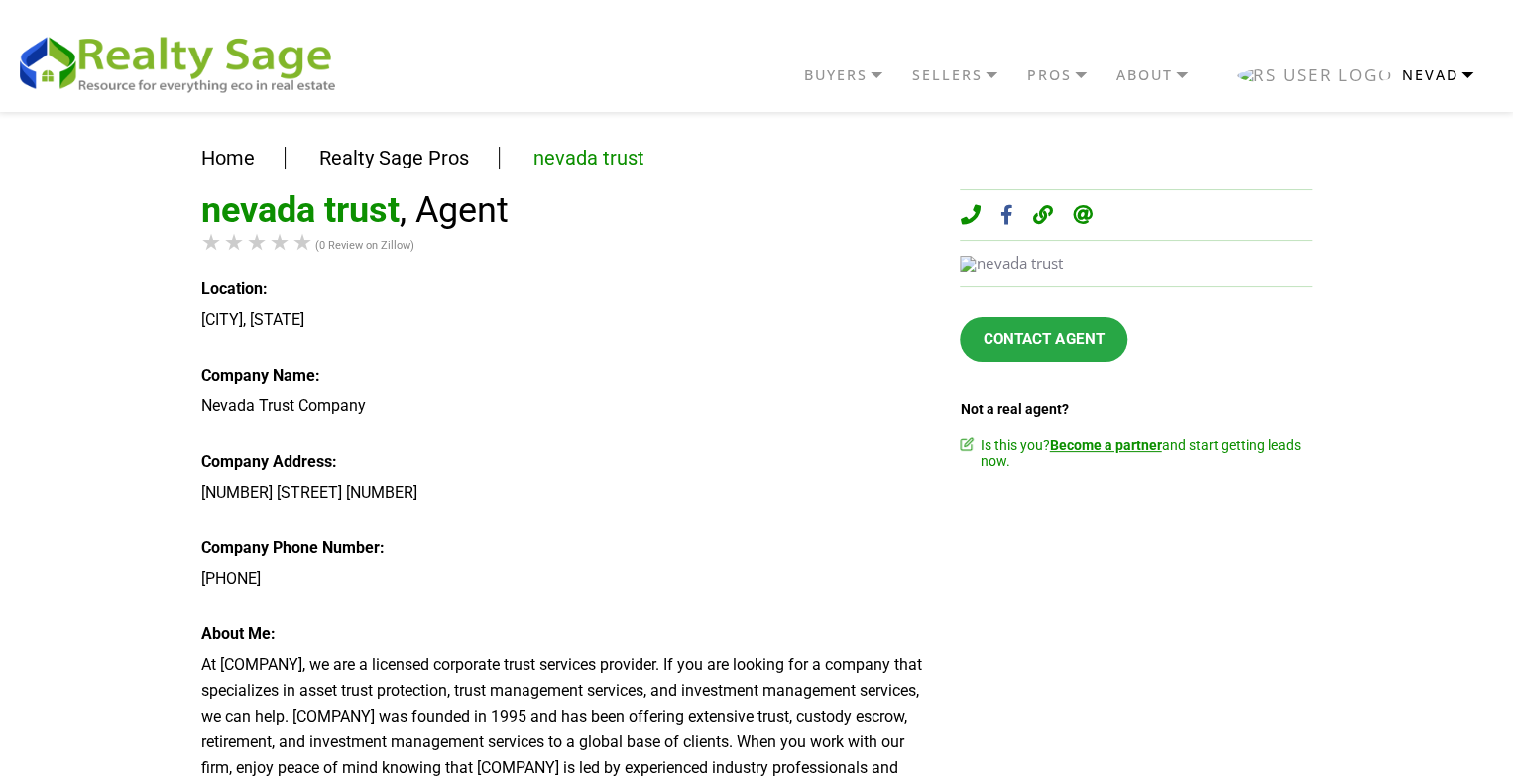 click on "nevad" at bounding box center [1355, 75] 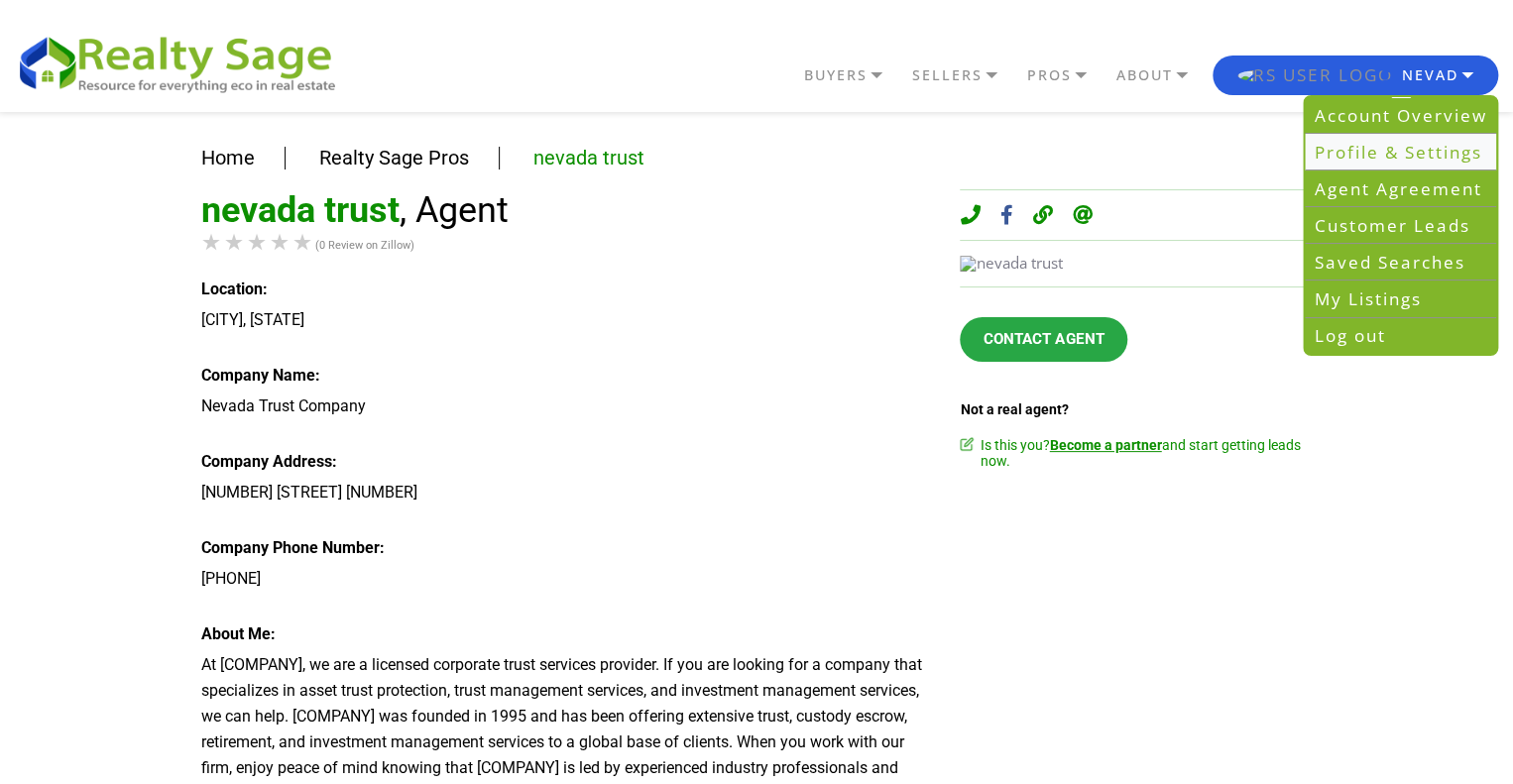 click on "Profile & Settings" at bounding box center (1400, 152) 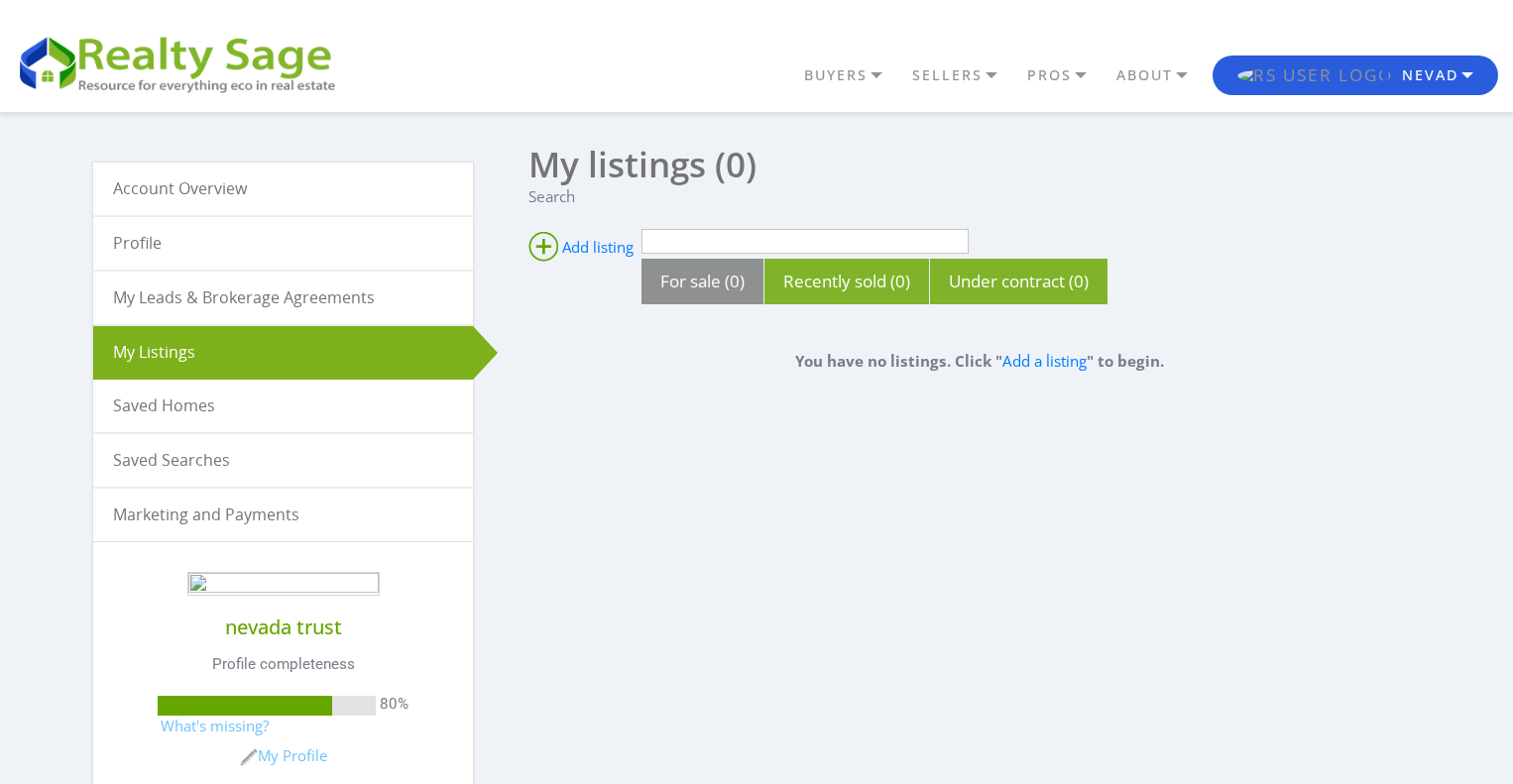 scroll, scrollTop: 0, scrollLeft: 0, axis: both 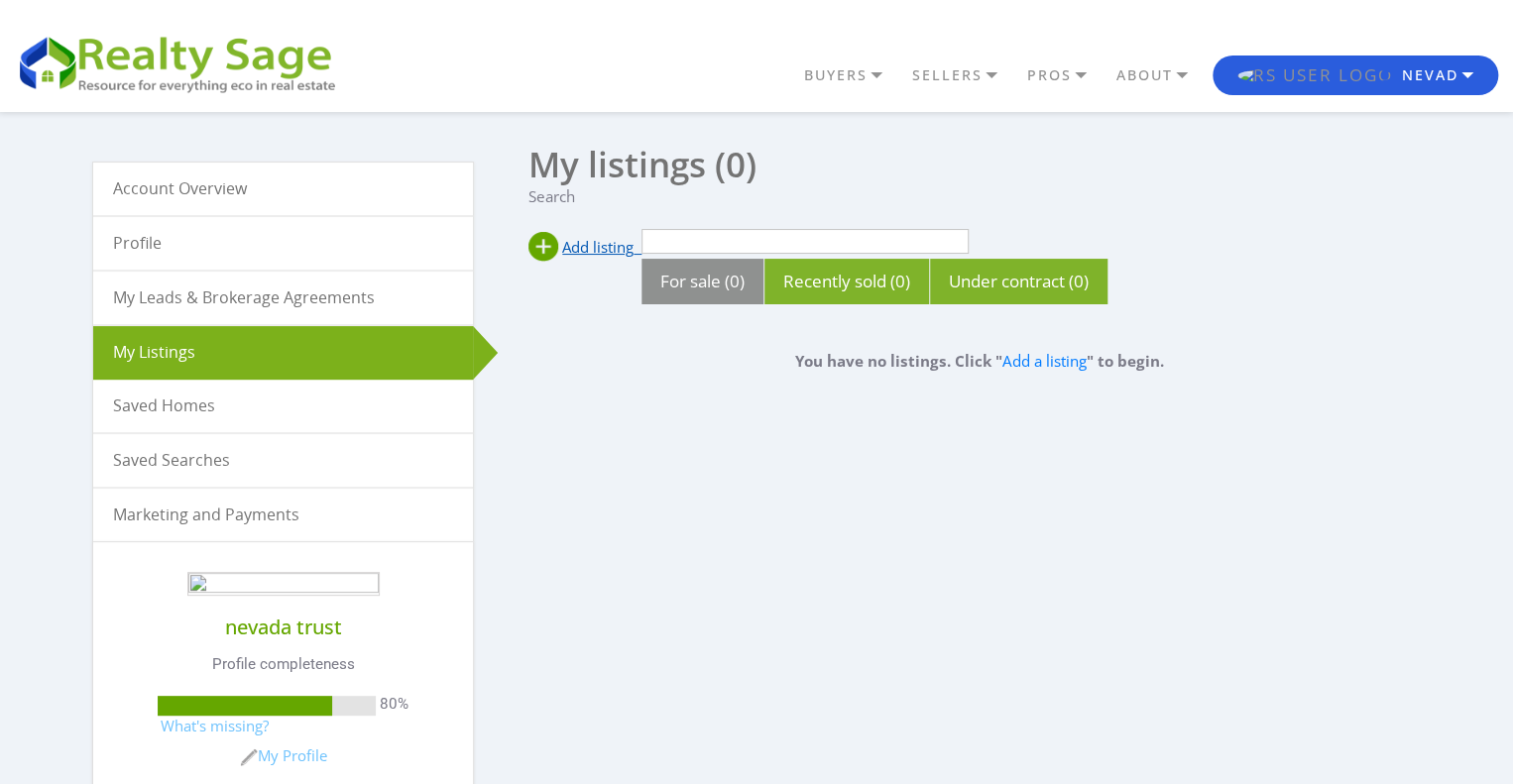 click at bounding box center [543, 247] 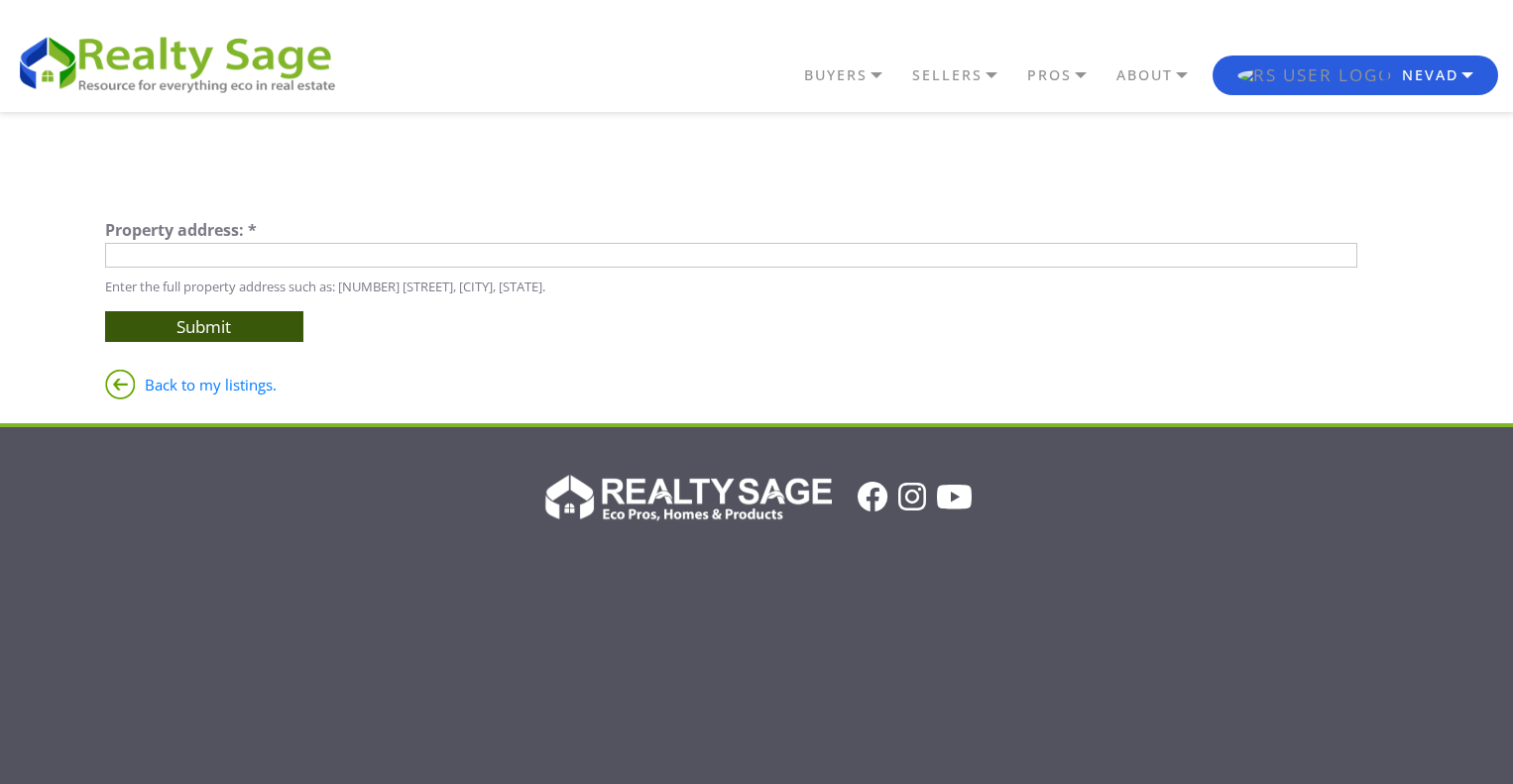 scroll, scrollTop: 0, scrollLeft: 0, axis: both 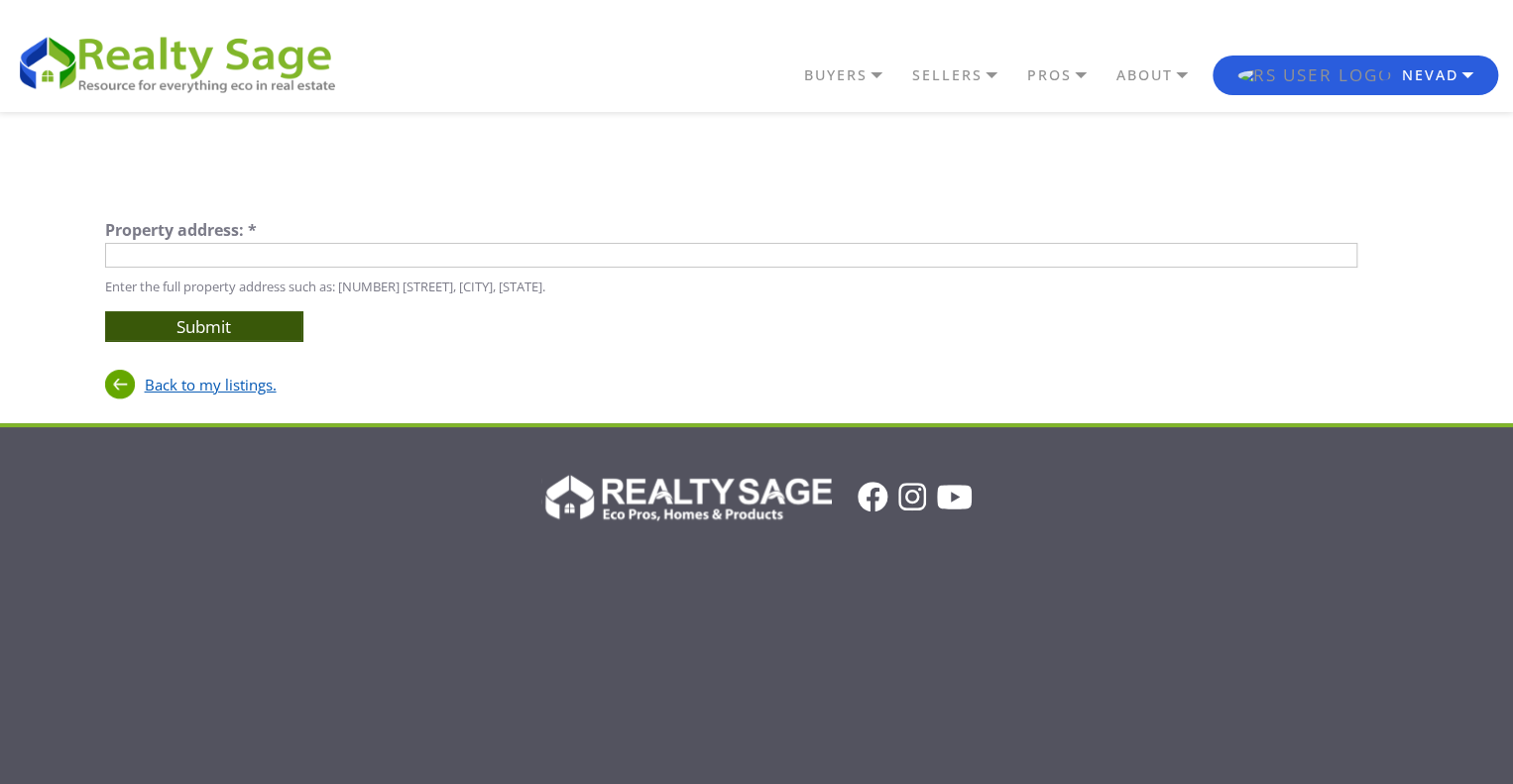 click at bounding box center (120, 385) 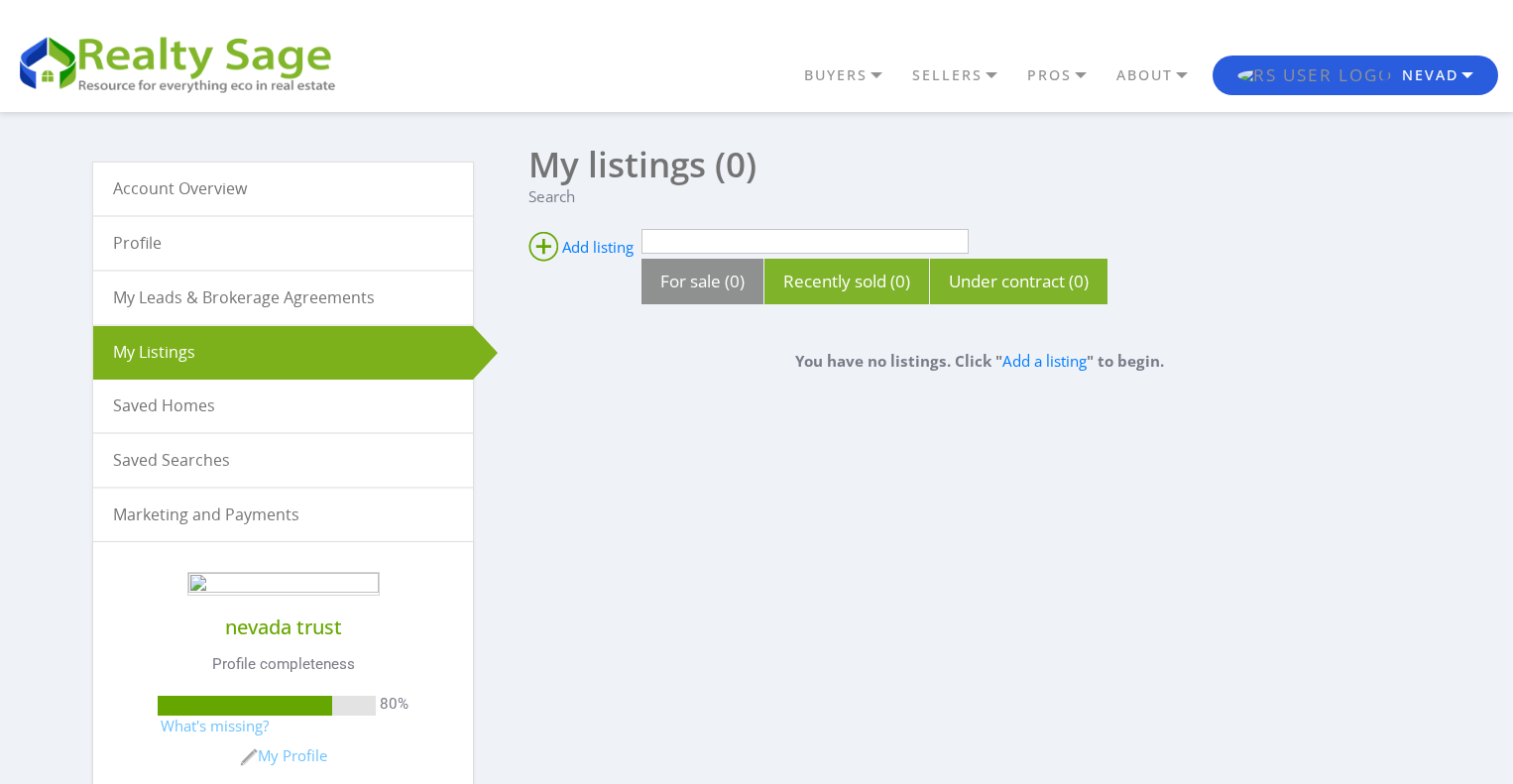 scroll, scrollTop: 595, scrollLeft: 0, axis: vertical 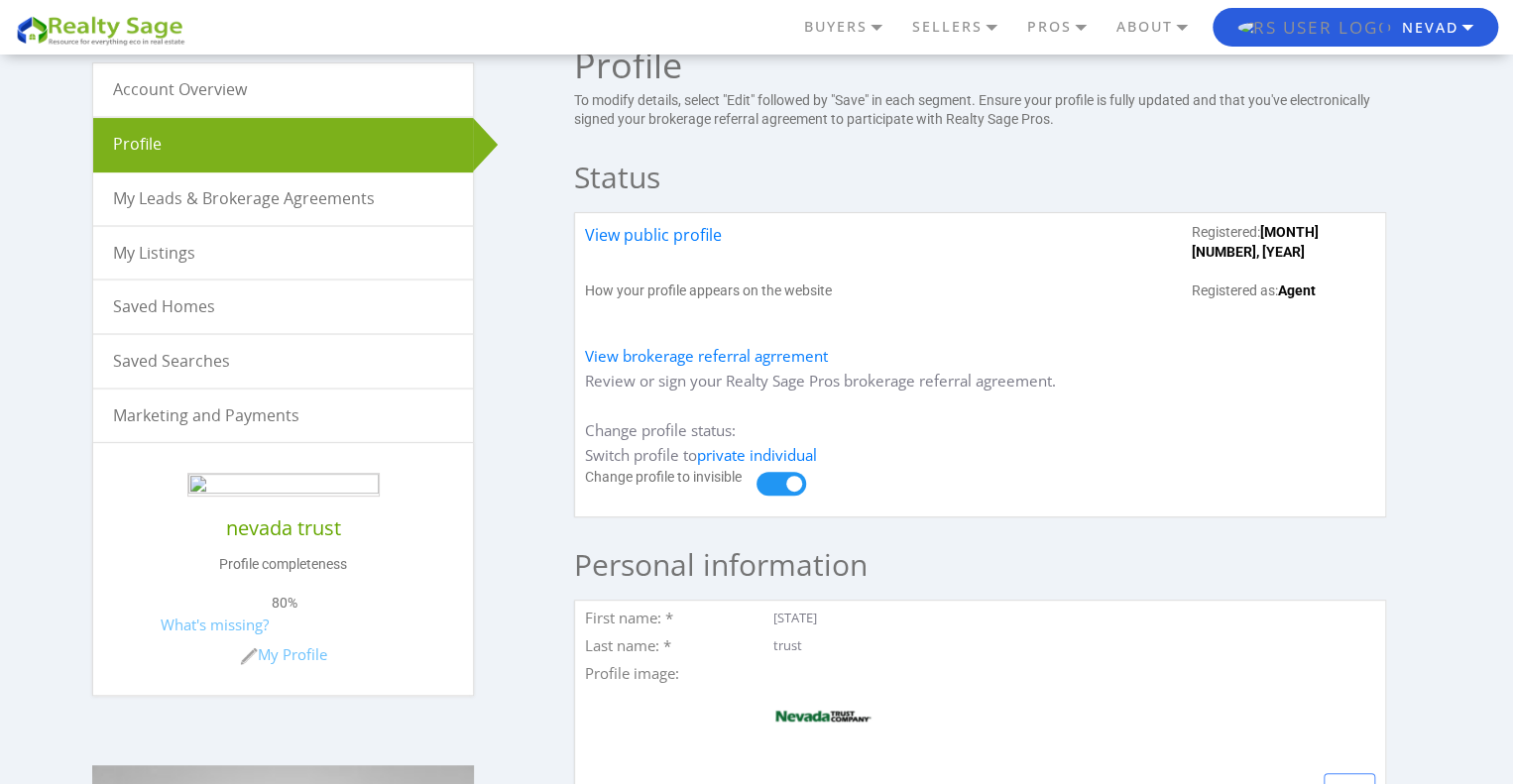 click on "How your profile appears on the website
Registered as:  Agent" at bounding box center (980, 300) 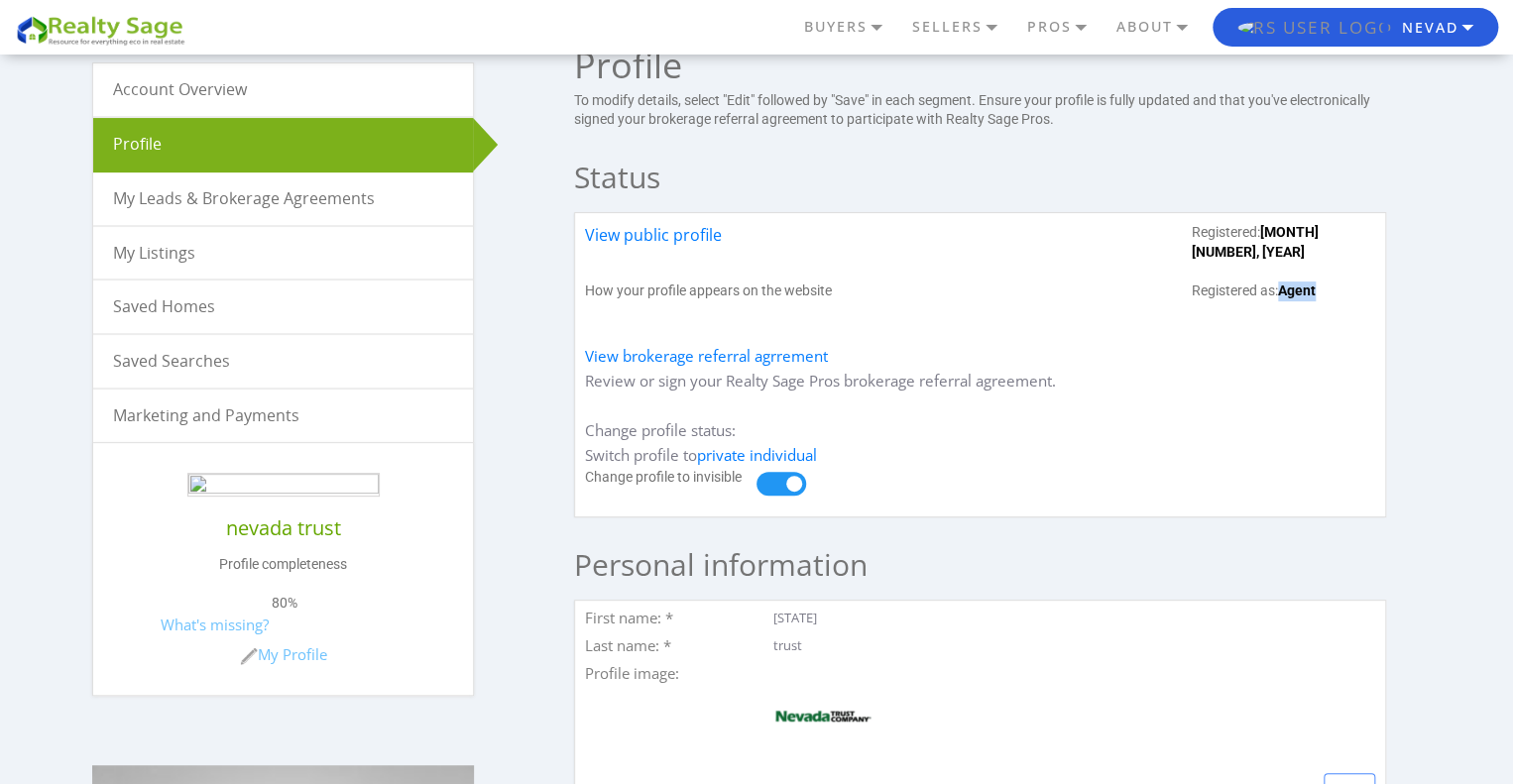 click on "How your profile appears on the website
Registered as:  Agent" at bounding box center (980, 300) 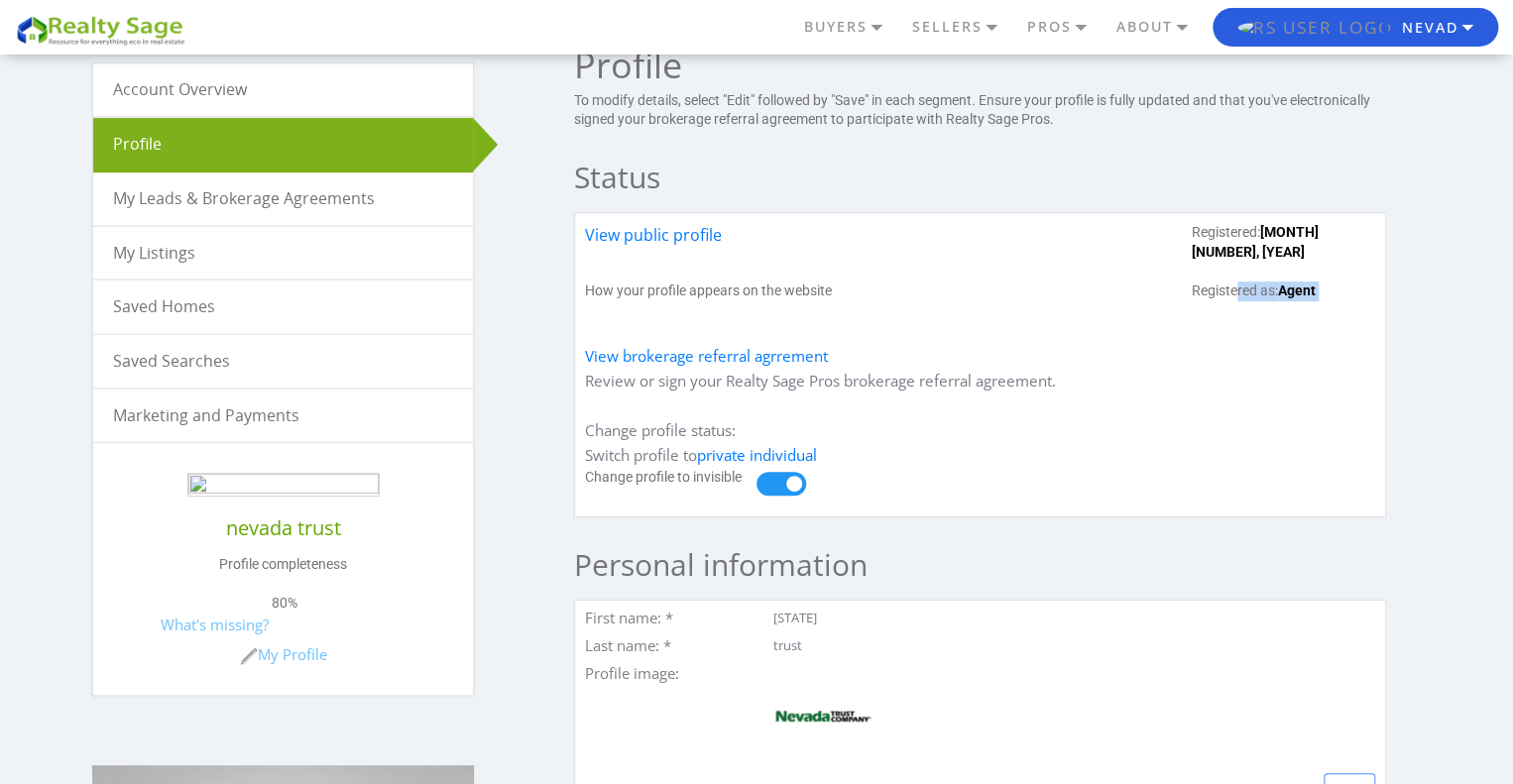 click on "How your profile appears on the website
Registered as:  Agent" at bounding box center (980, 300) 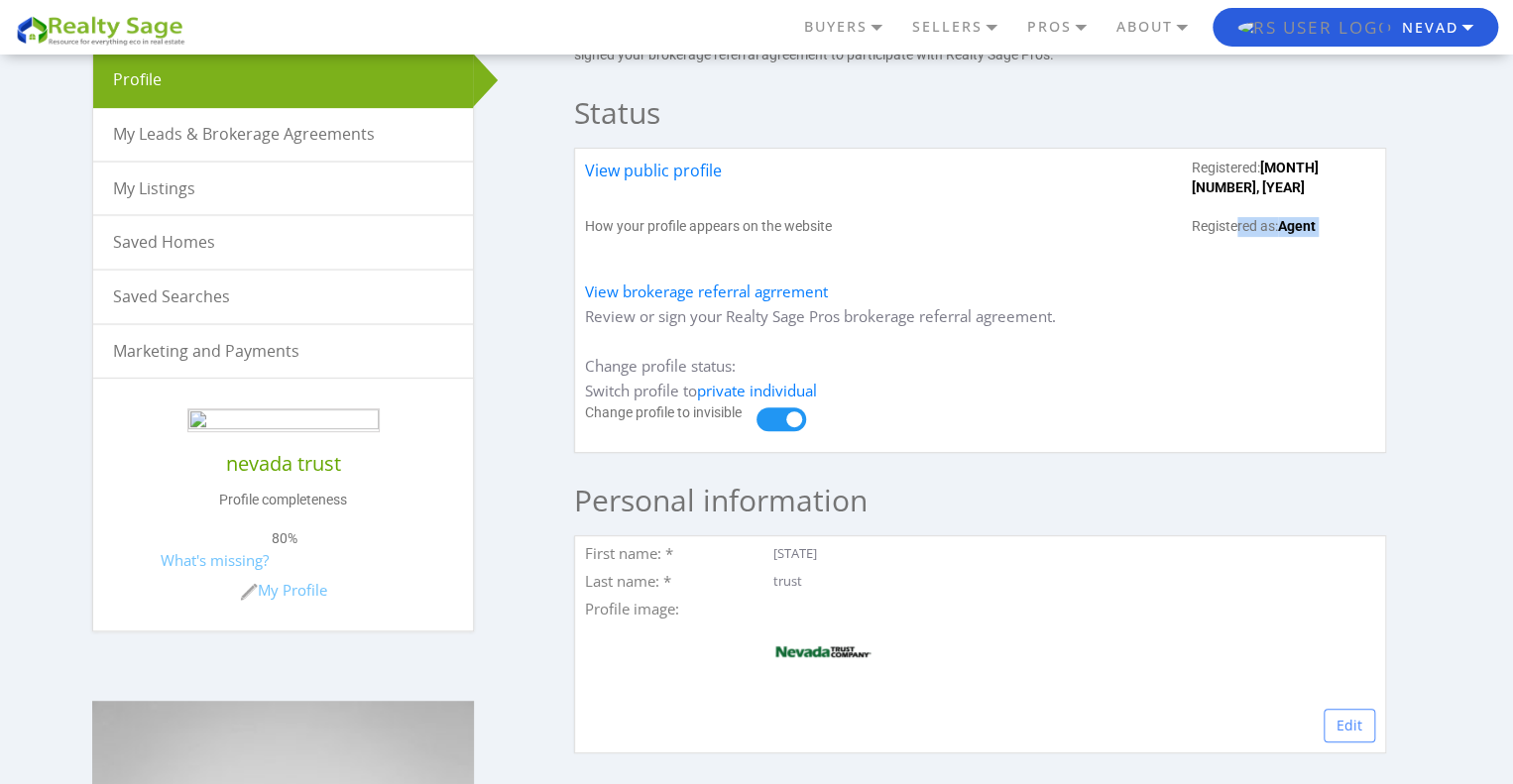 scroll, scrollTop: 297, scrollLeft: 0, axis: vertical 